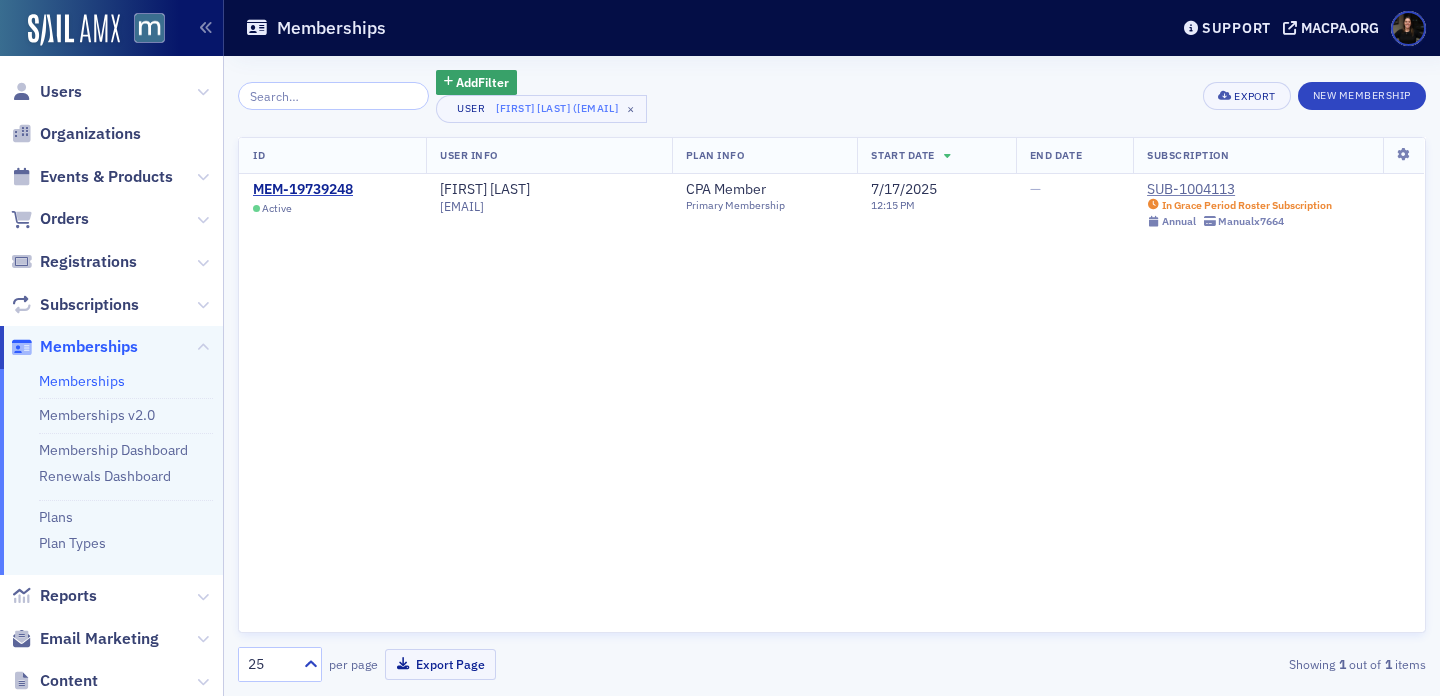 scroll, scrollTop: 0, scrollLeft: 0, axis: both 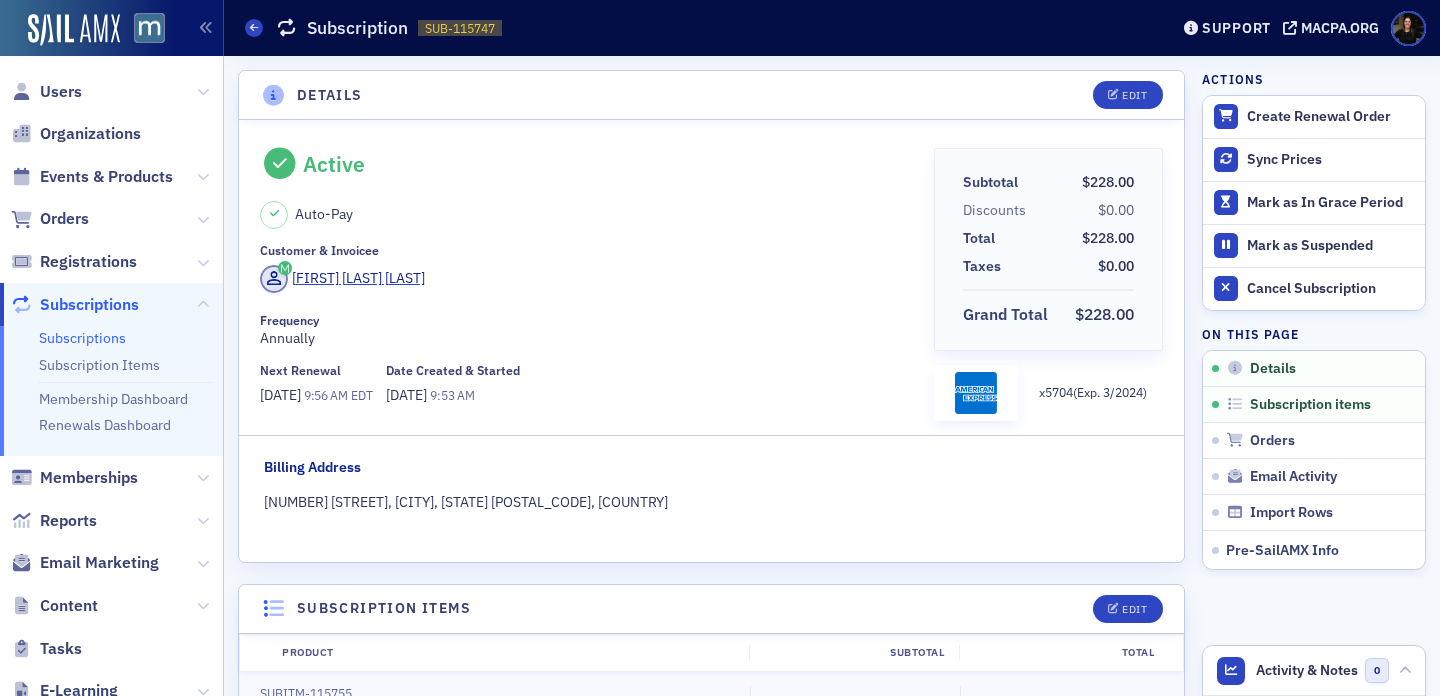 click on "Support" 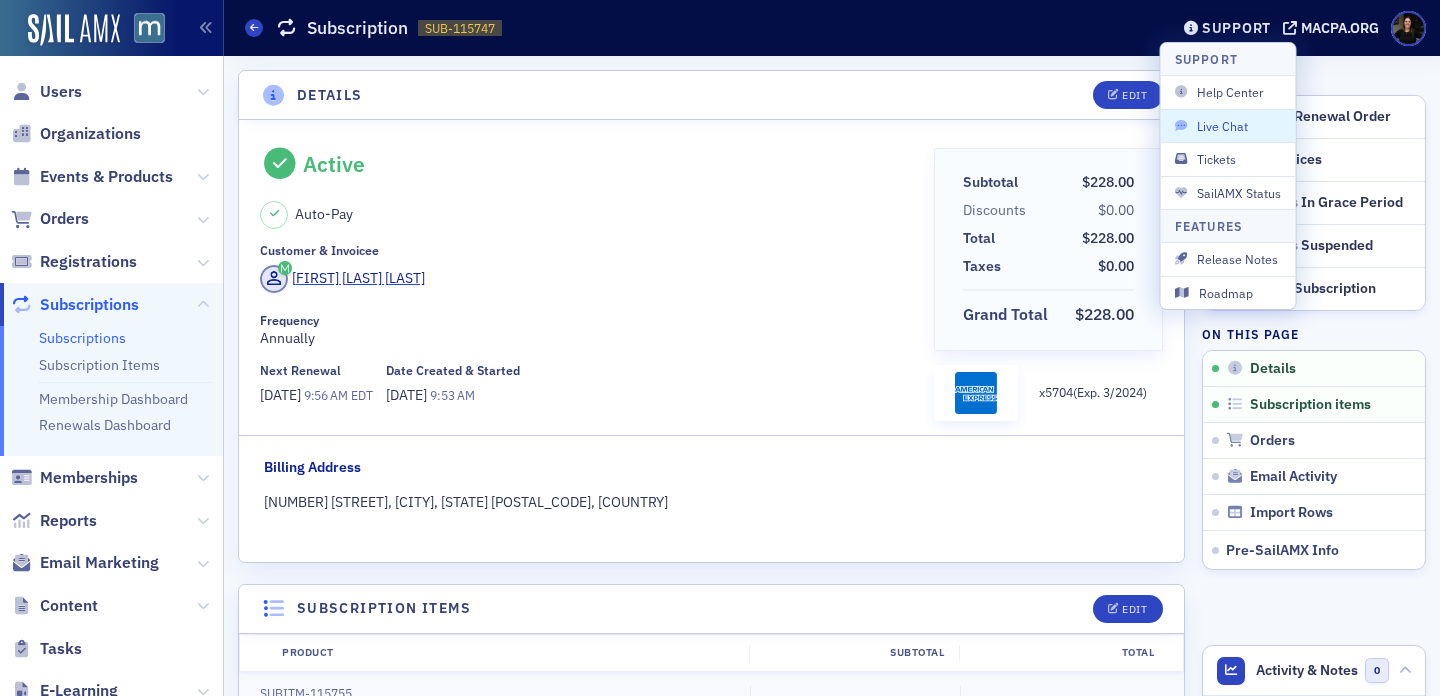 click on "Live Chat" at bounding box center [1228, 125] 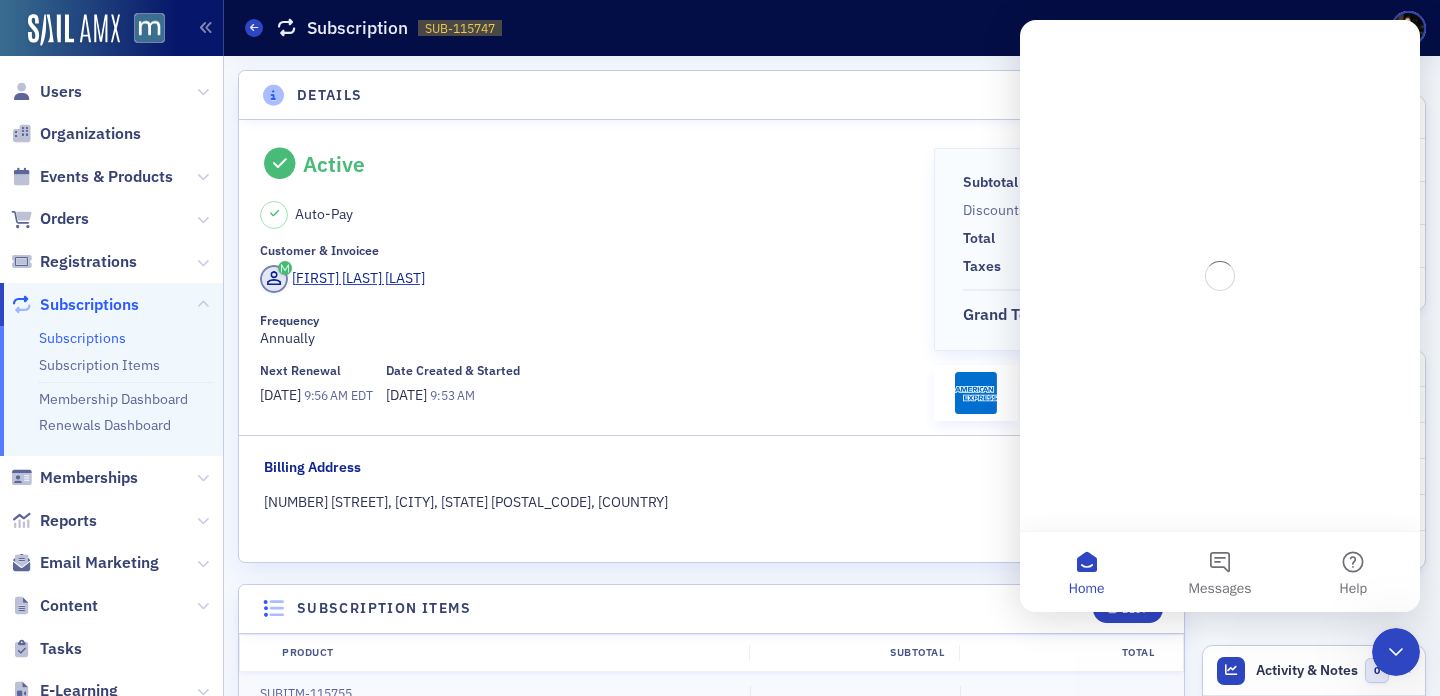 scroll, scrollTop: 0, scrollLeft: 0, axis: both 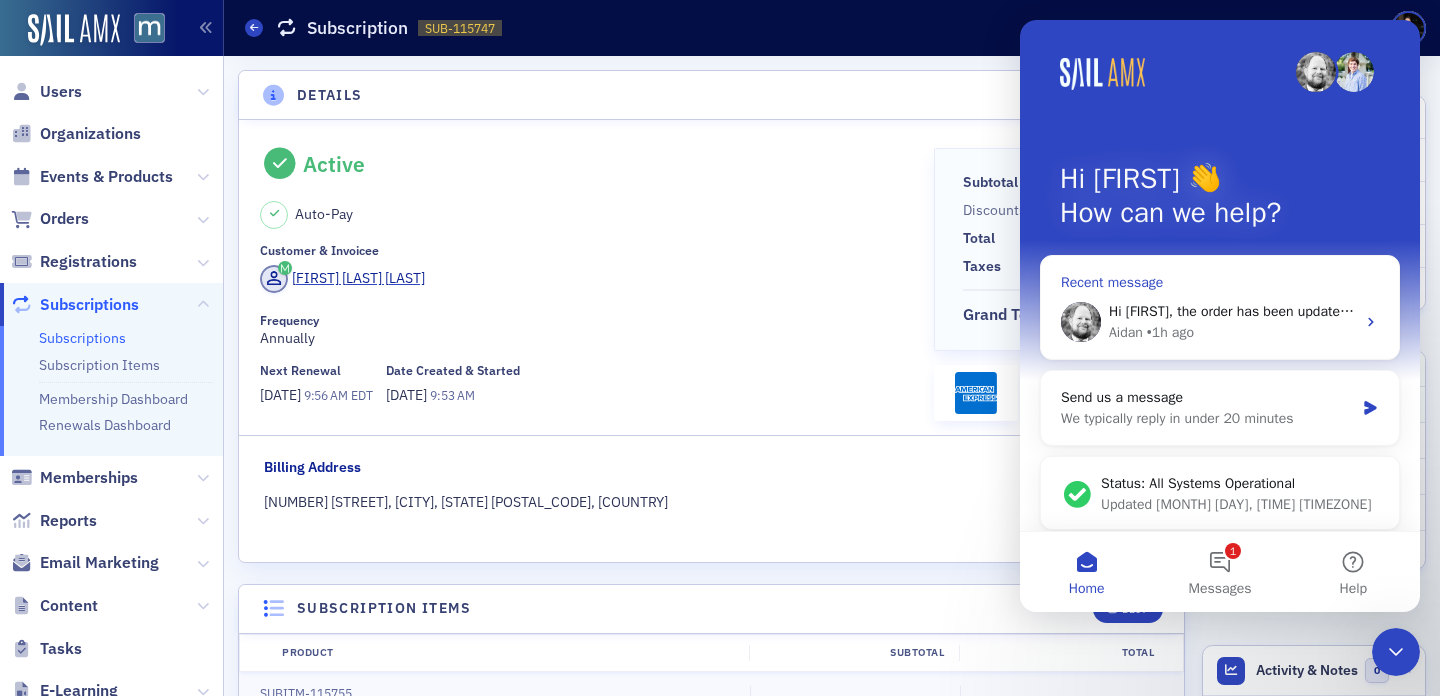 click on "Hi [NAME], the order has been updated. All of the prices are now $[PRICE]. Check for accuracy and let me know if this has been fixed." at bounding box center (1508, 311) 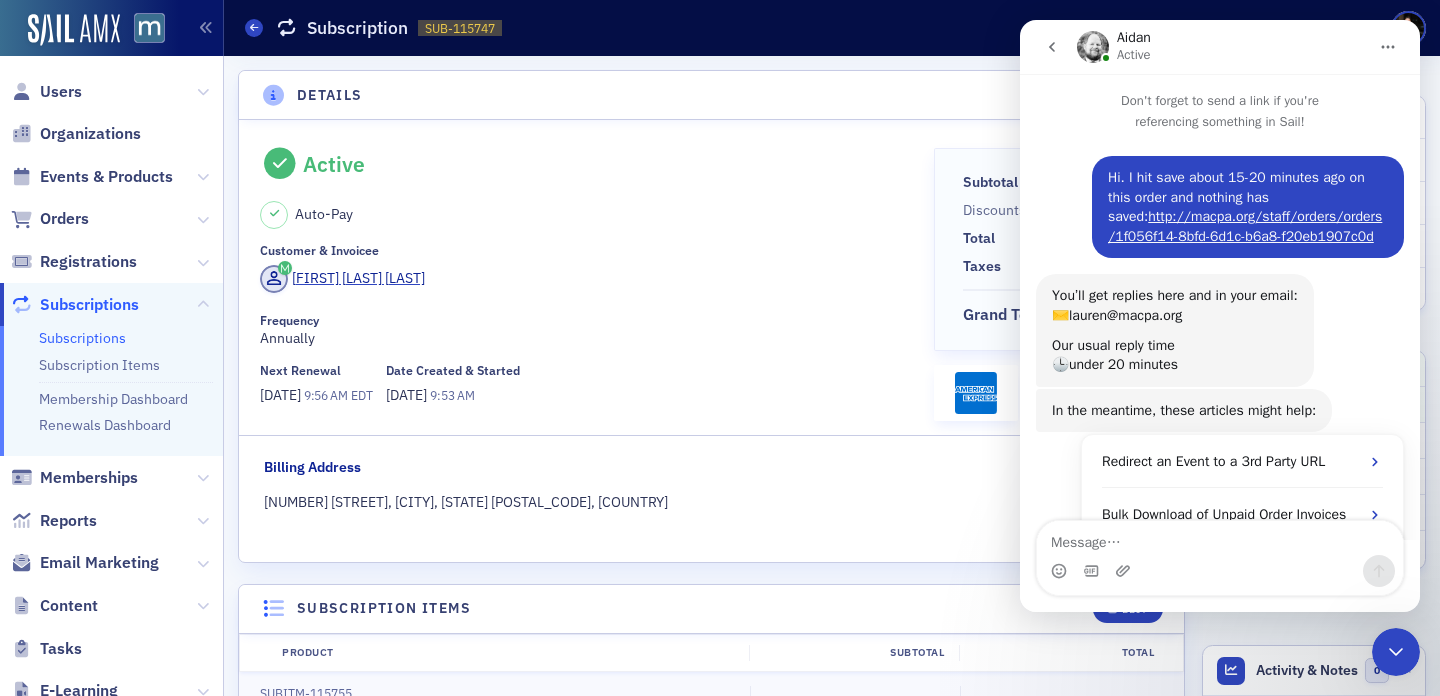 click on "What do you mean the order should total $[PRICE]? What were you changing the prices too?" at bounding box center (1192, 1840) 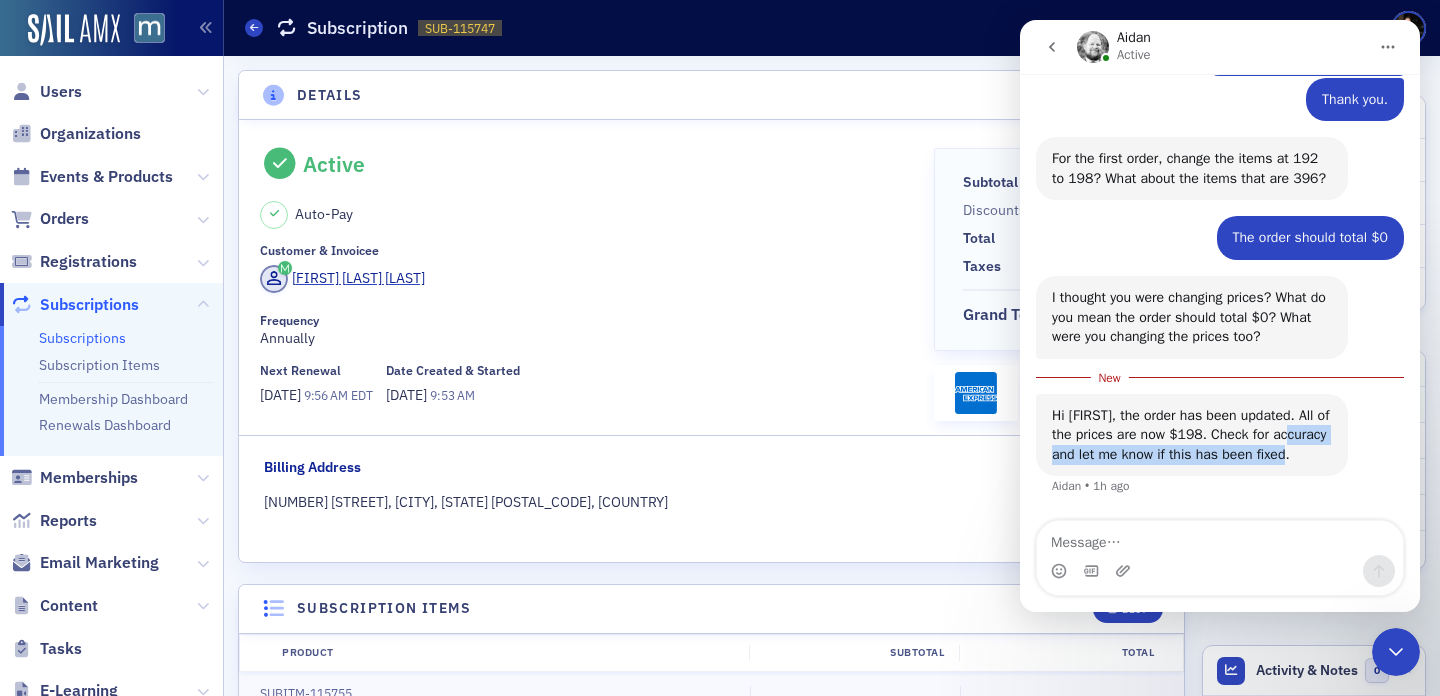 drag, startPoint x: 1073, startPoint y: 427, endPoint x: 1169, endPoint y: 462, distance: 102.18121 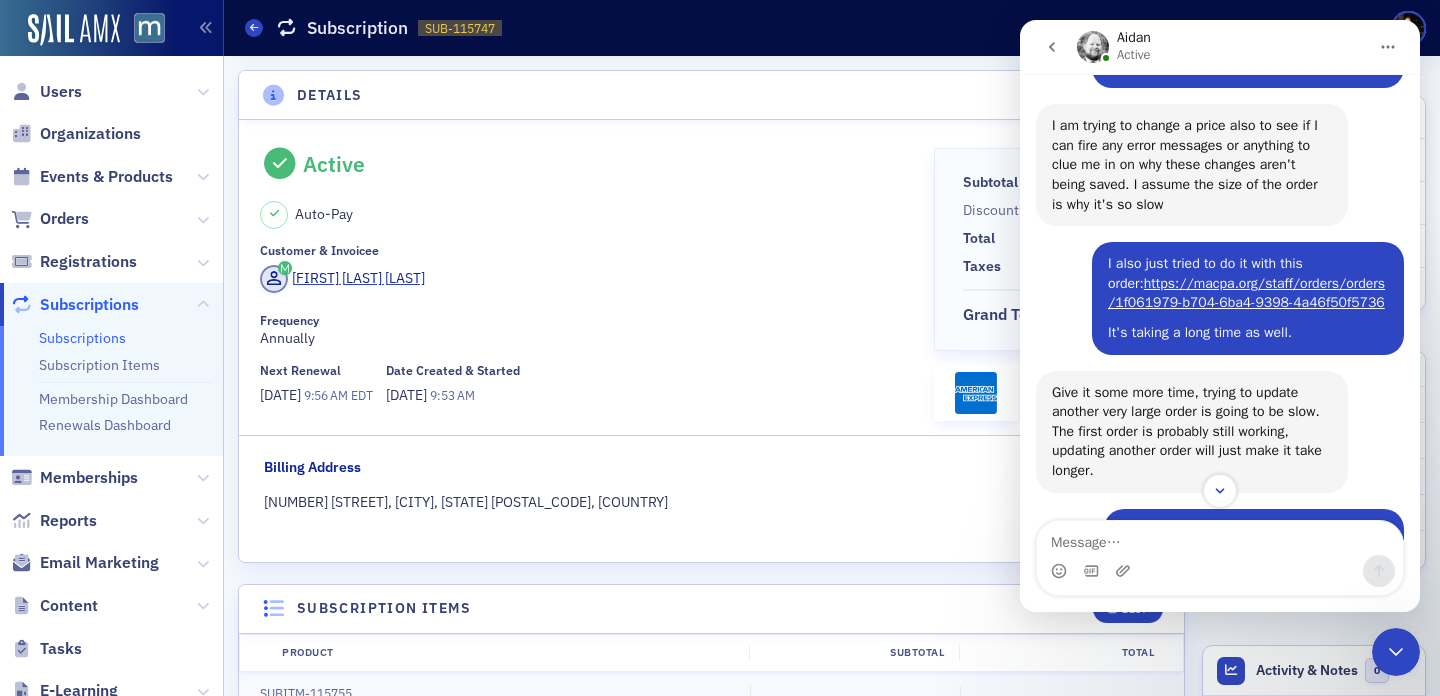 scroll, scrollTop: 746, scrollLeft: 0, axis: vertical 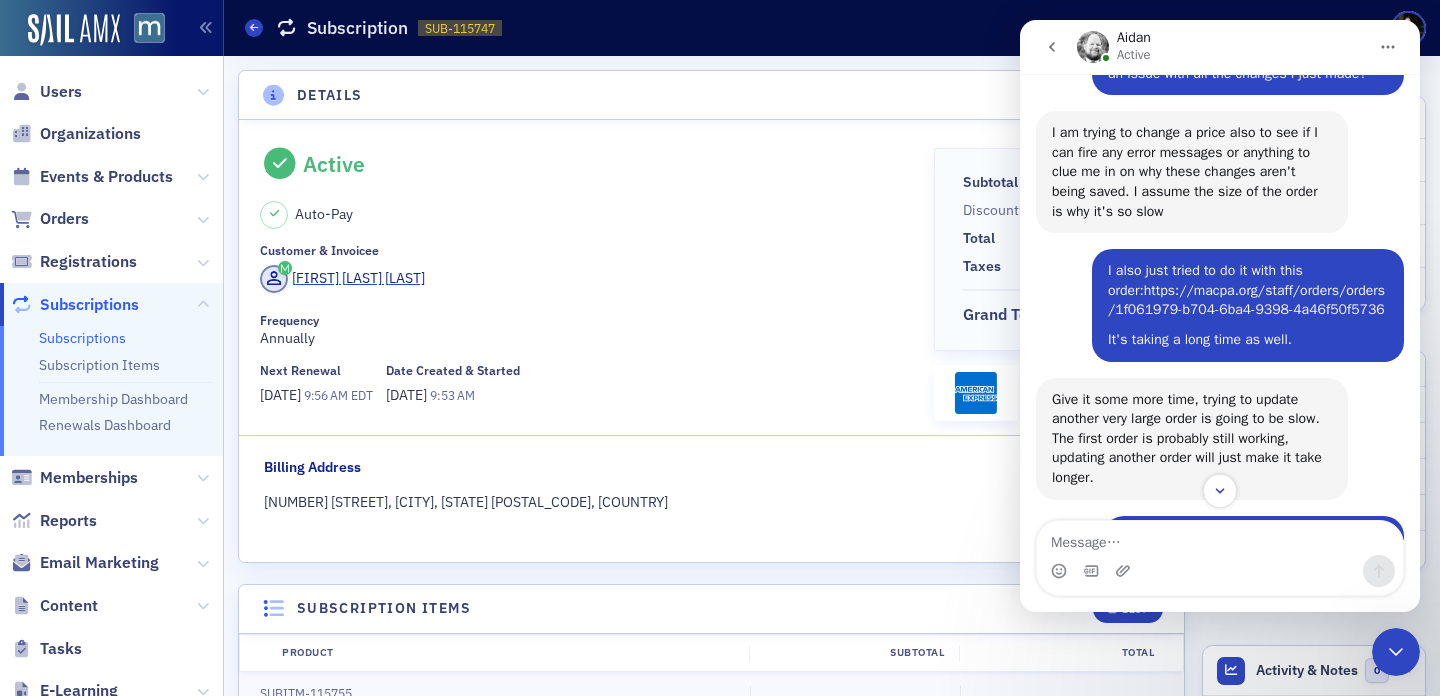 click on "https://macpa.org/staff/orders/orders/1f061979-b704-6ba4-9398-4a46f50f5736" at bounding box center [1246, 300] 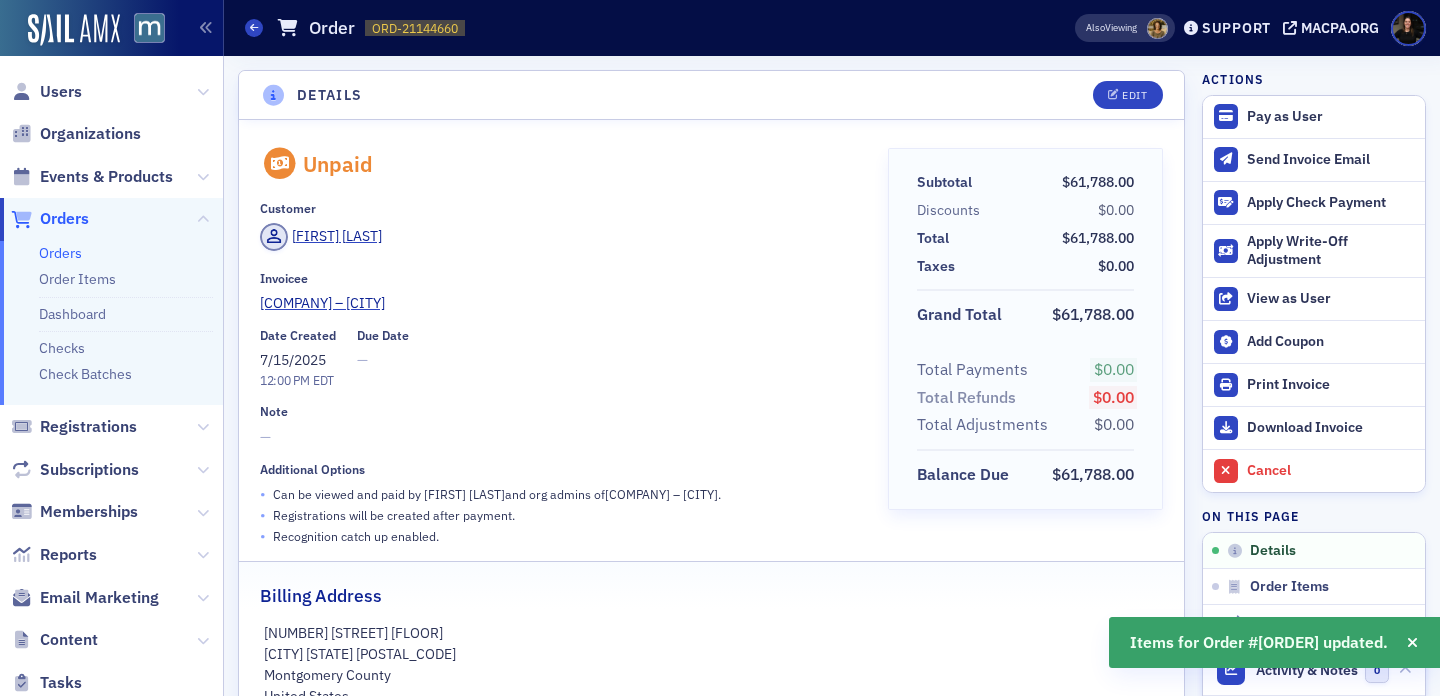 scroll, scrollTop: 0, scrollLeft: 0, axis: both 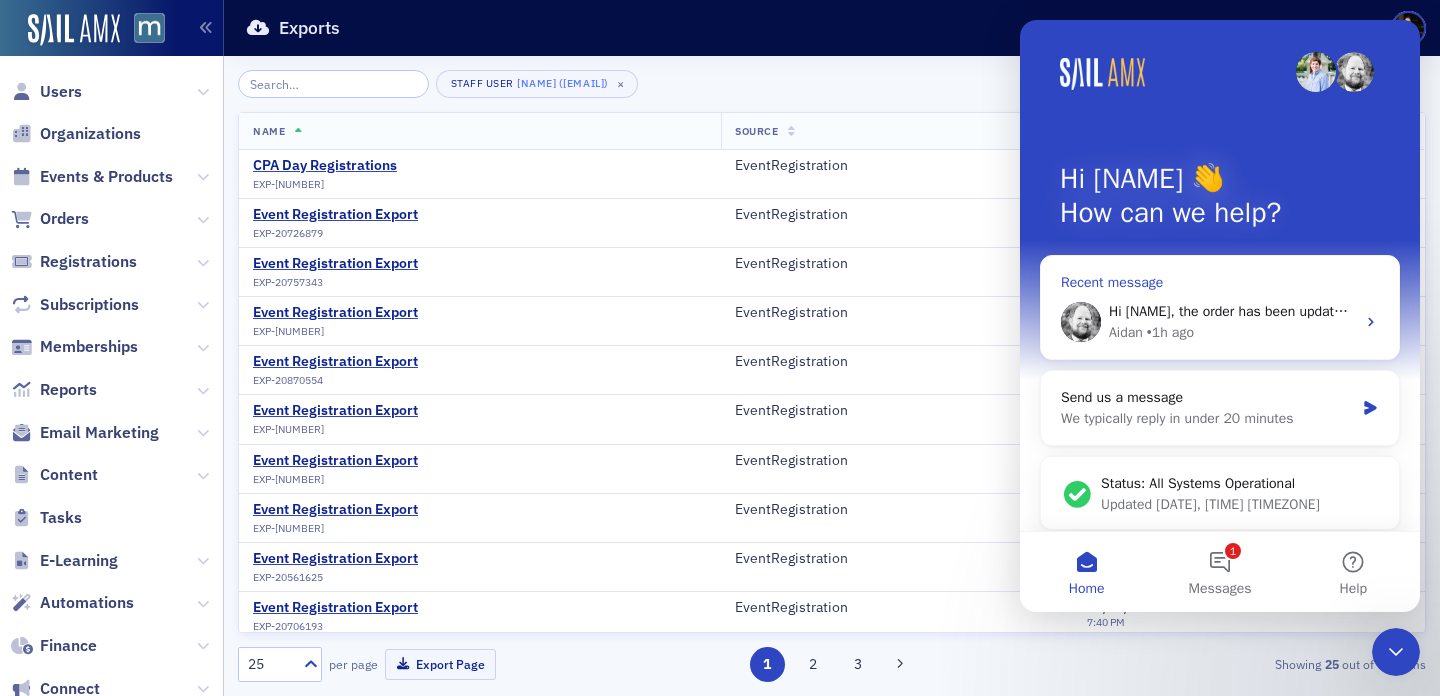 click on "Hi [NAME], the order has been updated. All of the prices are now $[PRICE]. Check for accuracy and let me know if this has been fixed." at bounding box center [1518, 311] 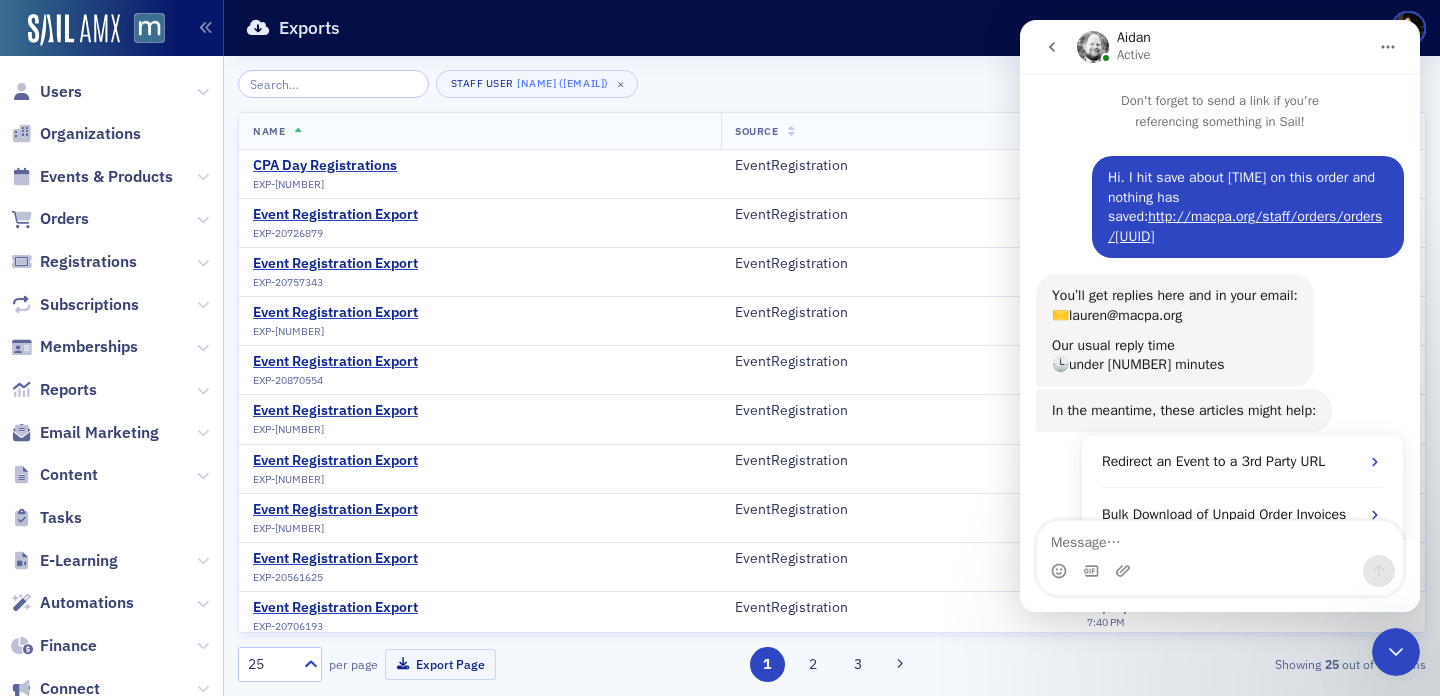 scroll, scrollTop: 3, scrollLeft: 0, axis: vertical 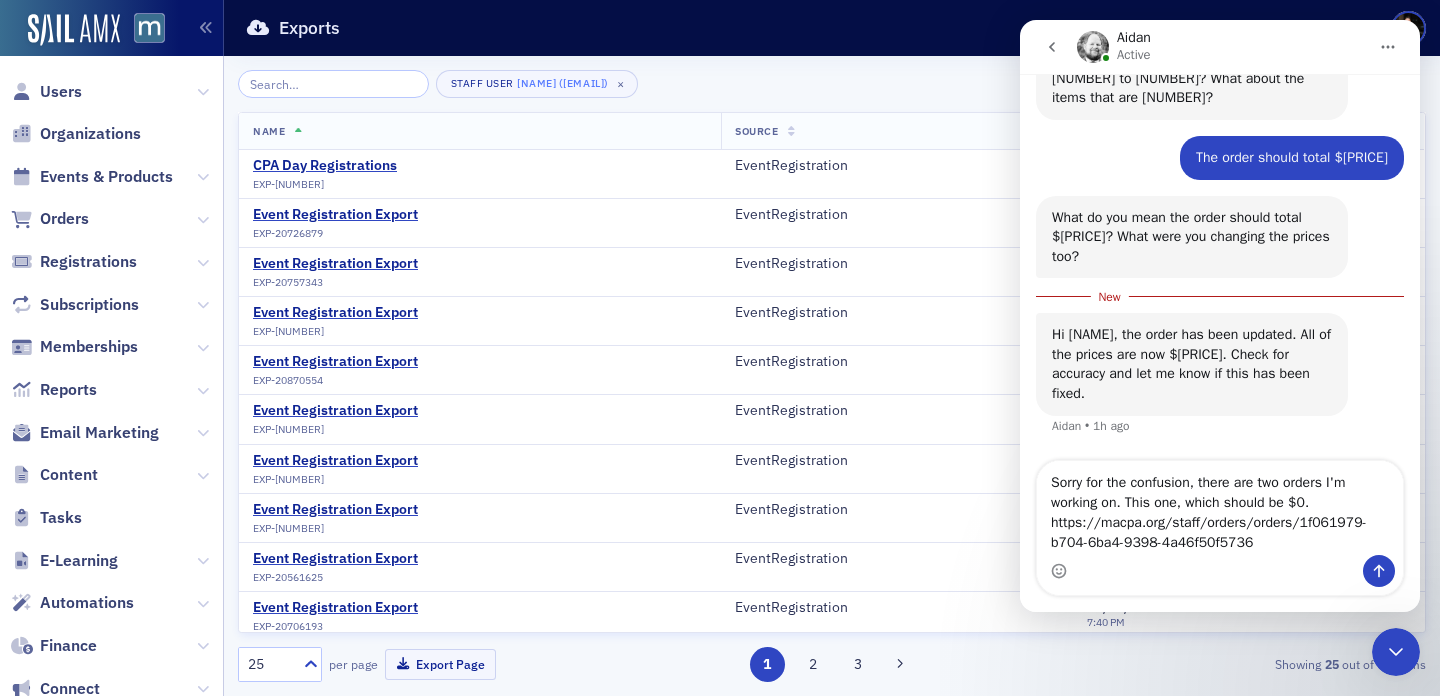click on "Sorry for the confusion, there are two orders I'm working on. This one, which should be $0. https://macpa.org/staff/orders/orders/1f061979-b704-6ba4-9398-4a46f50f5736" at bounding box center [1220, 508] 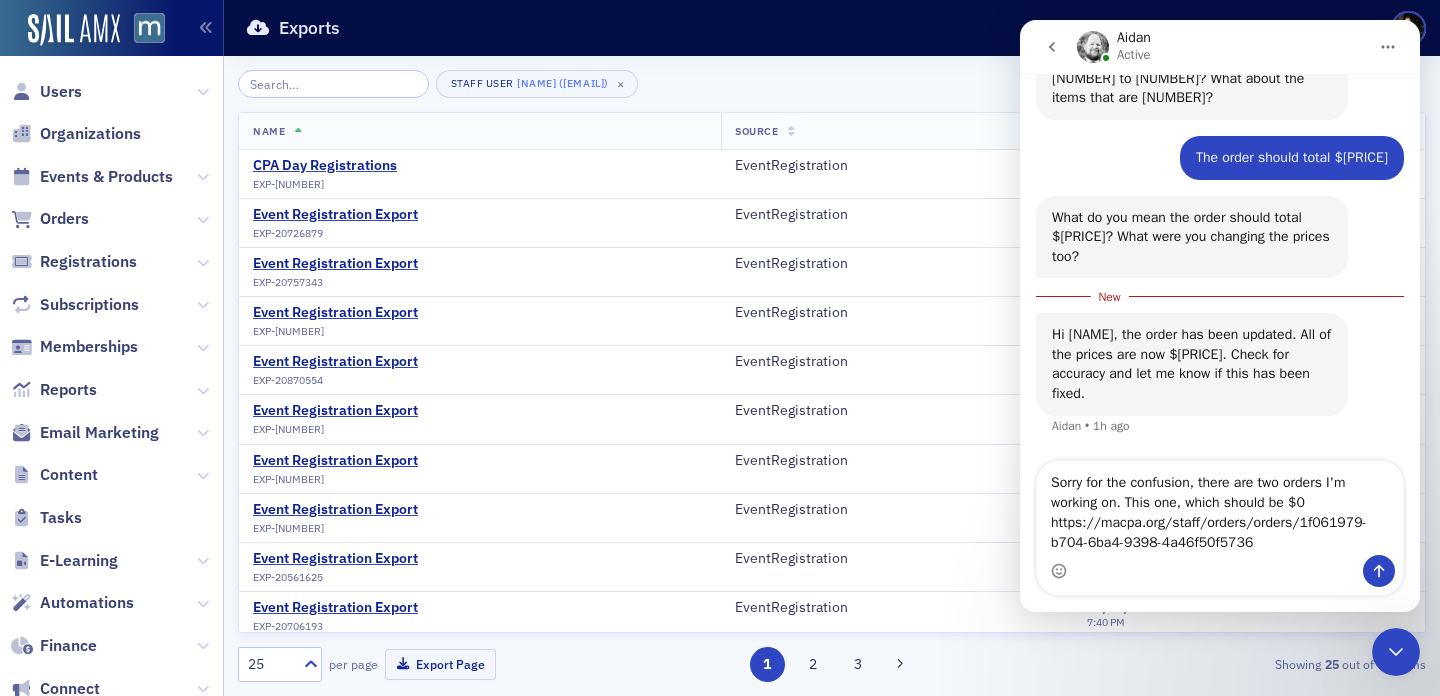 click on "Sorry for the confusion, there are two orders I'm working on. This one, which should be $0 https://macpa.org/staff/orders/orders/1f061979-b704-6ba4-9398-4a46f50f5736" at bounding box center [1220, 508] 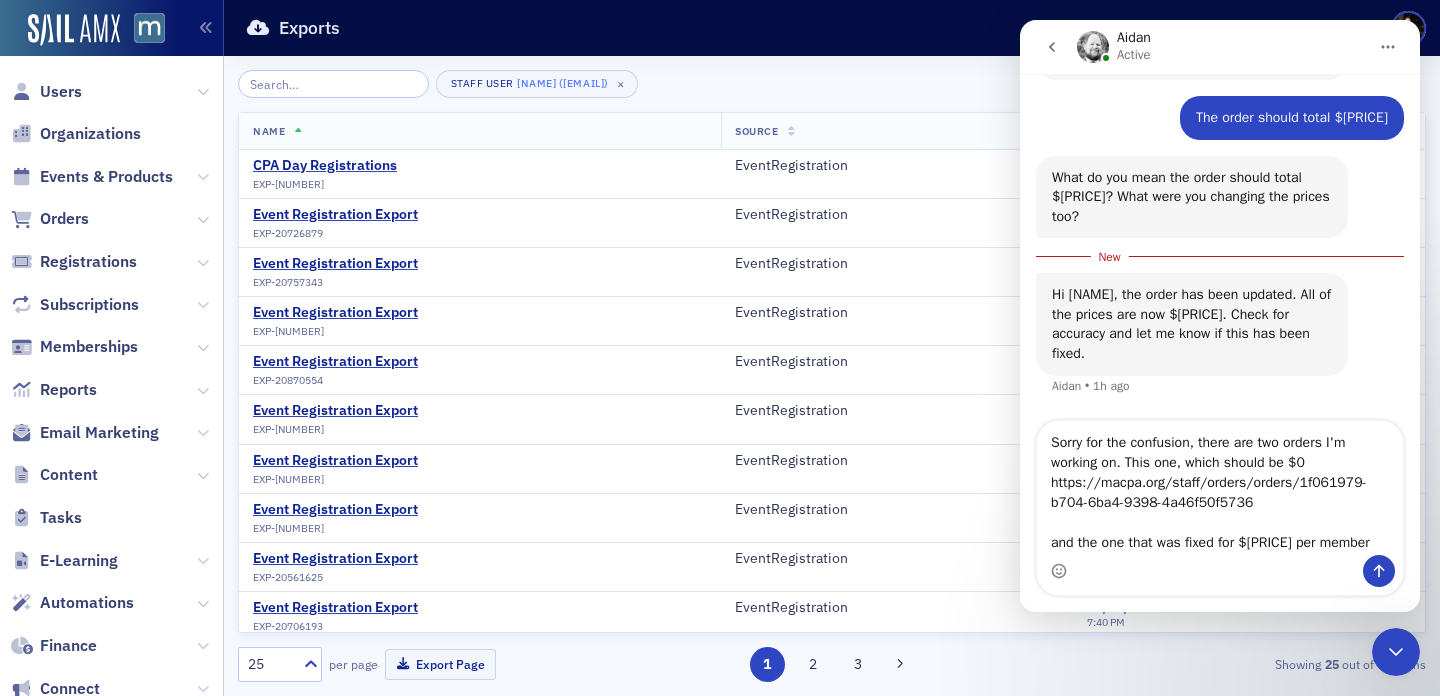 type on "Sorry for the confusion, there are two orders I'm working on. This one, which should be $0 https://macpa.org/staff/orders/orders/1f061979-b704-6ba4-9398-4a46f50f5736
and the one that was fixed for $198 per member." 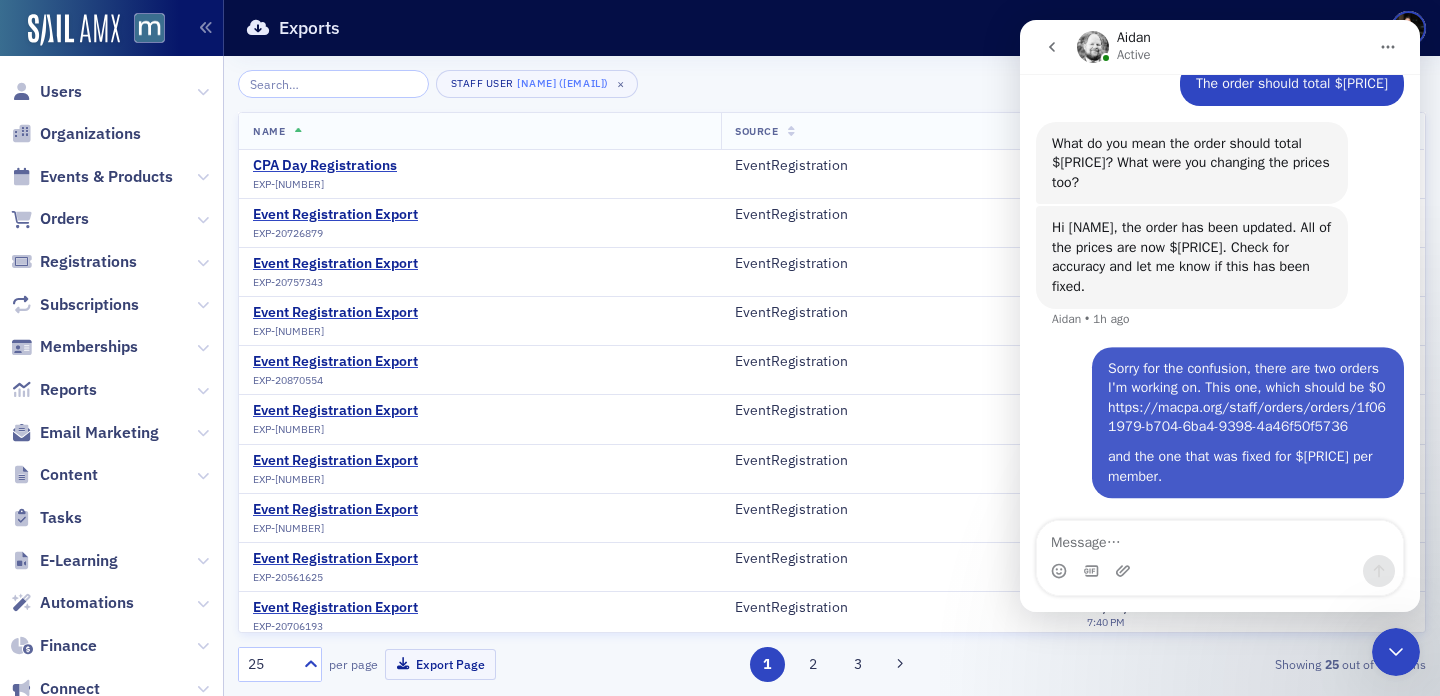 scroll, scrollTop: 1754, scrollLeft: 0, axis: vertical 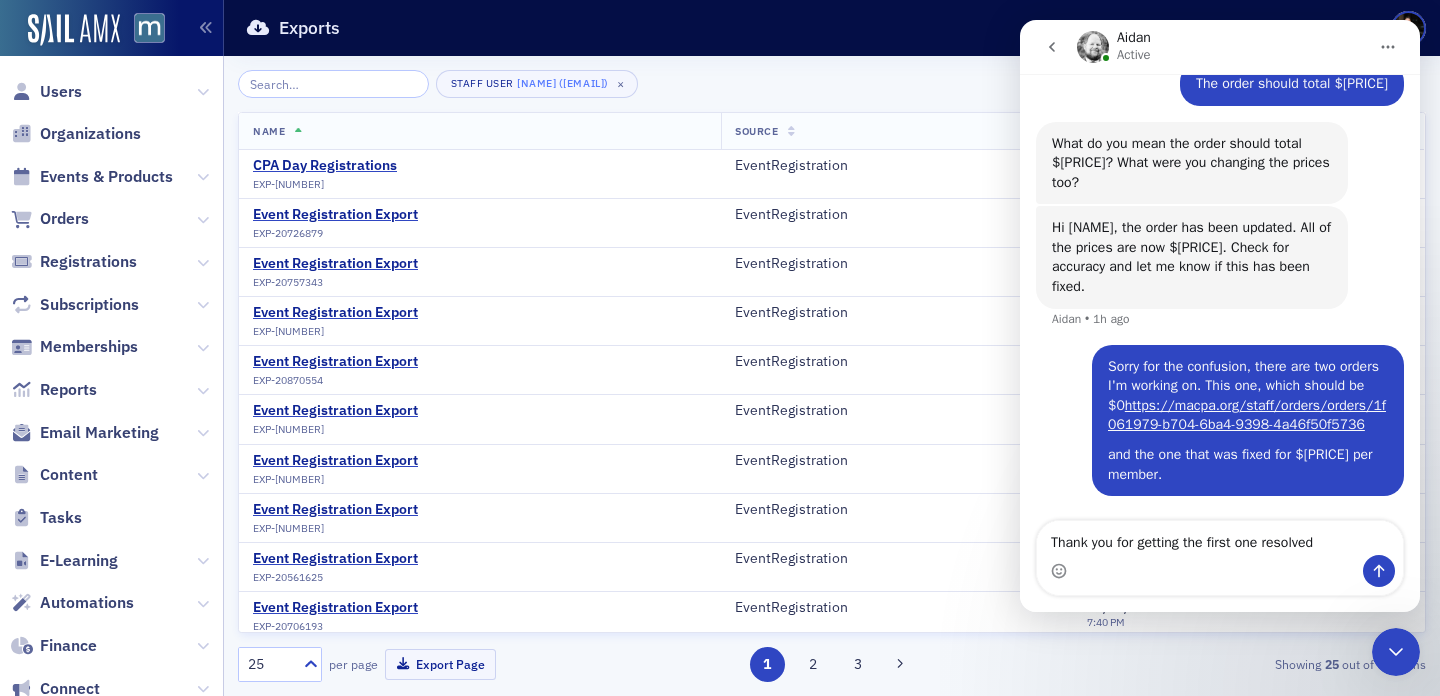 type on "Thank you for getting the first one resolved." 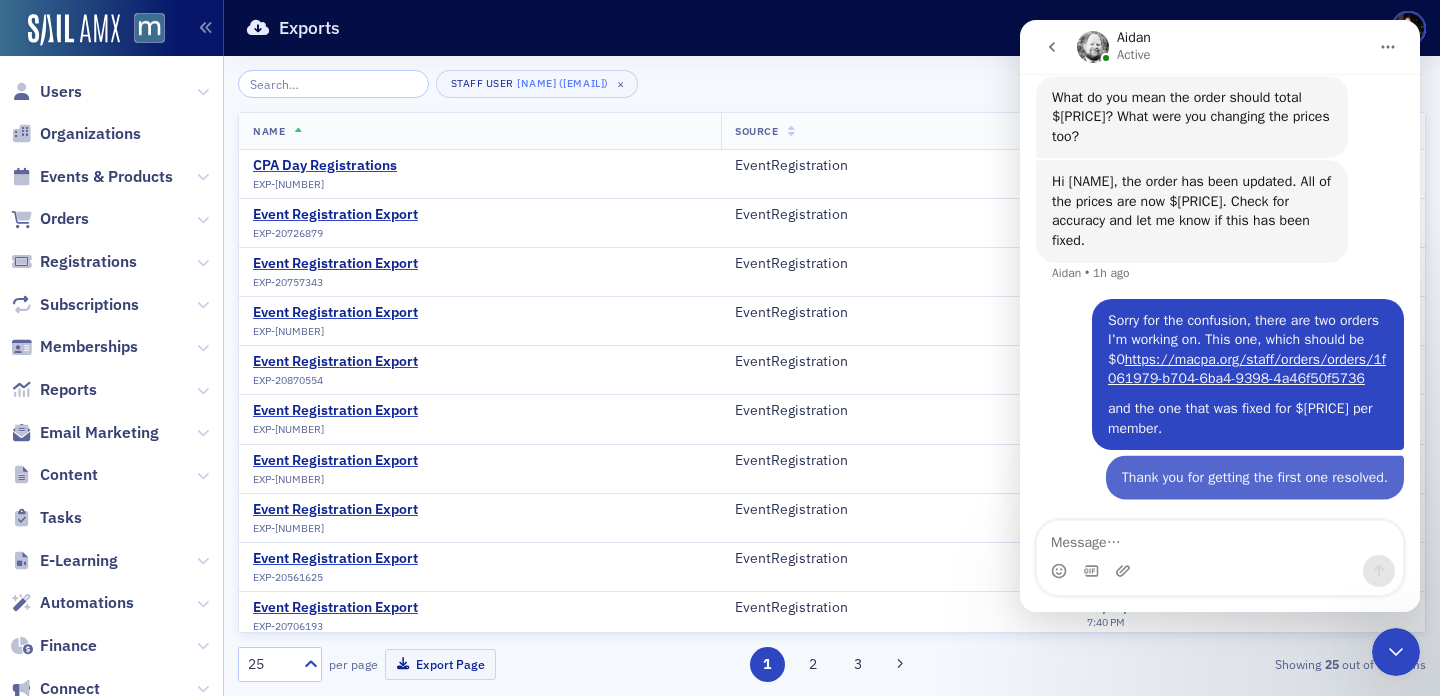 scroll, scrollTop: 1819, scrollLeft: 0, axis: vertical 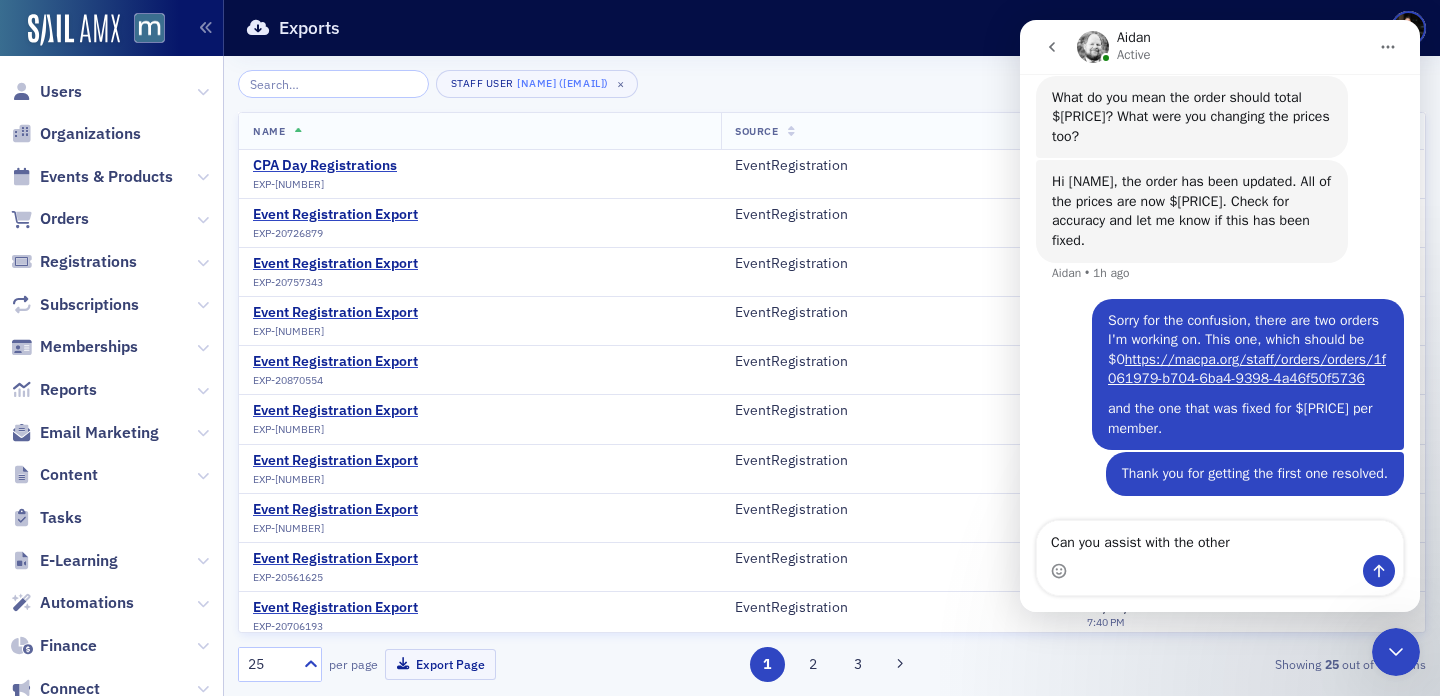 type on "Can you assist with the other?" 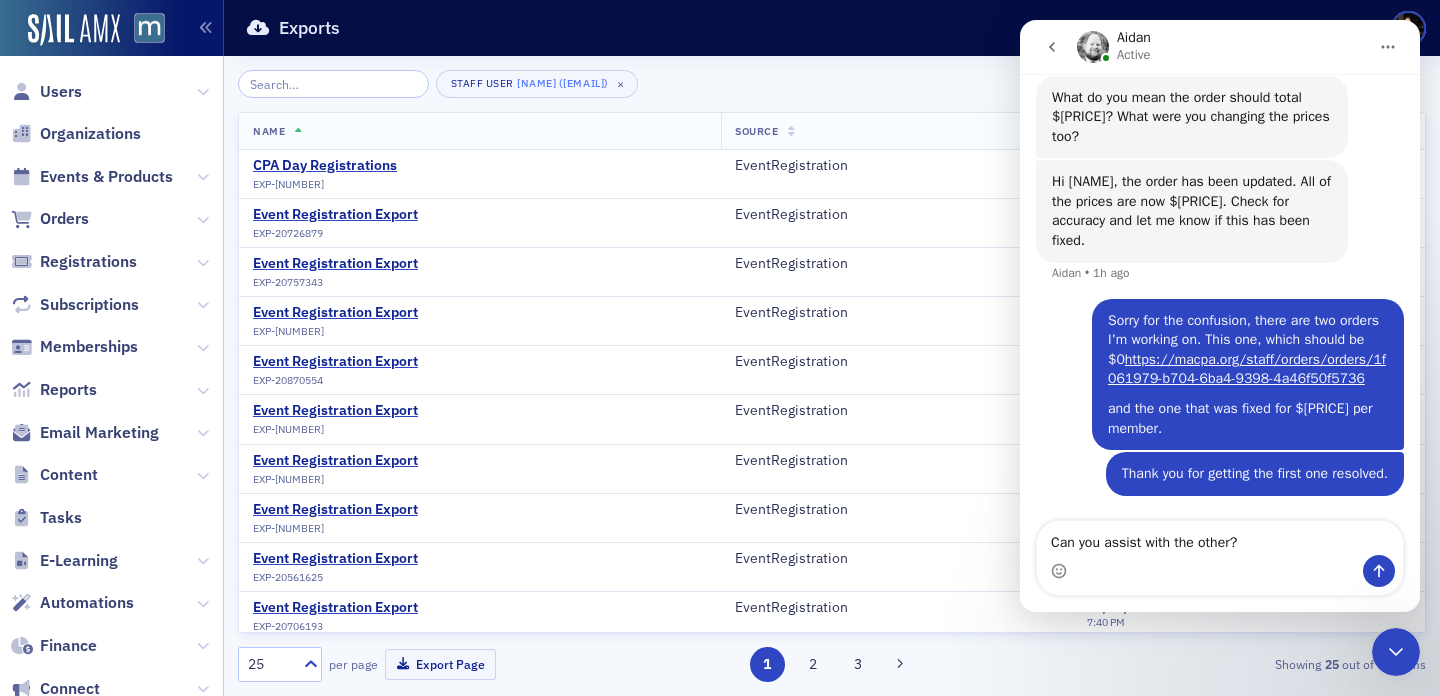 type 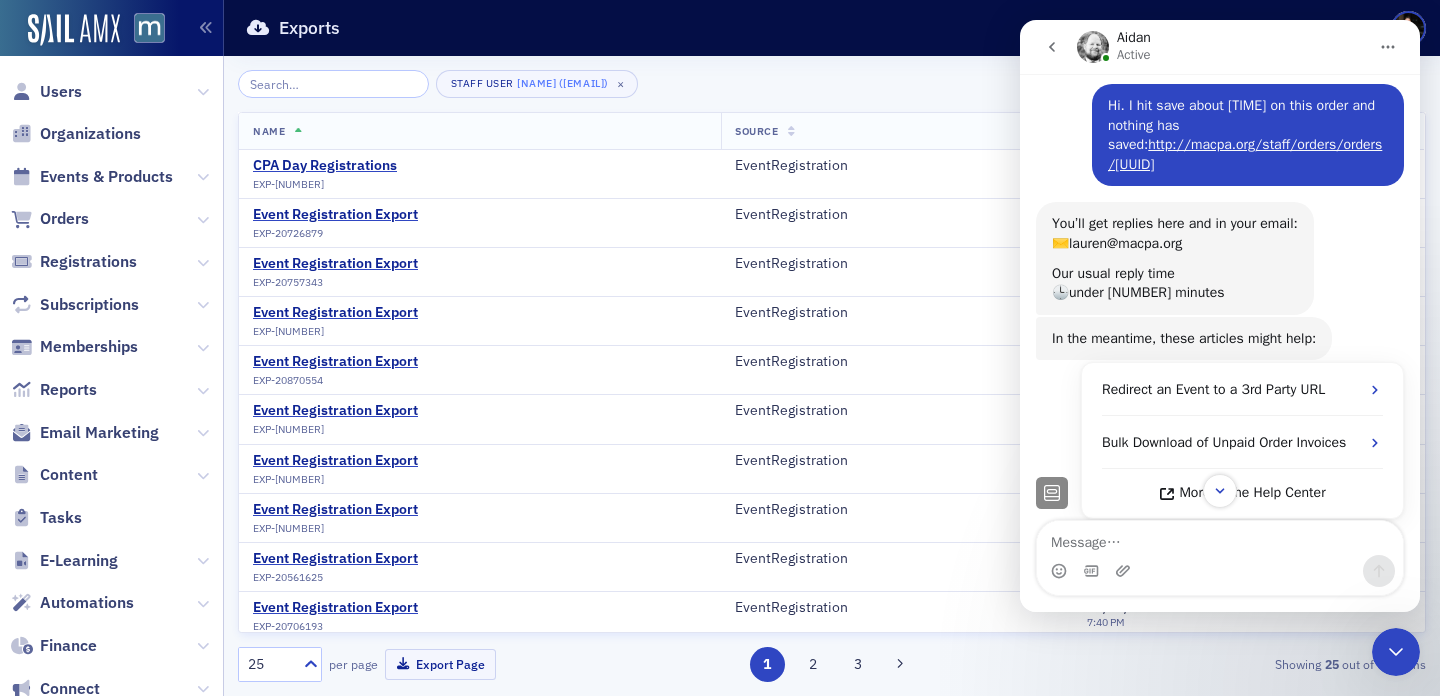 scroll, scrollTop: 0, scrollLeft: 0, axis: both 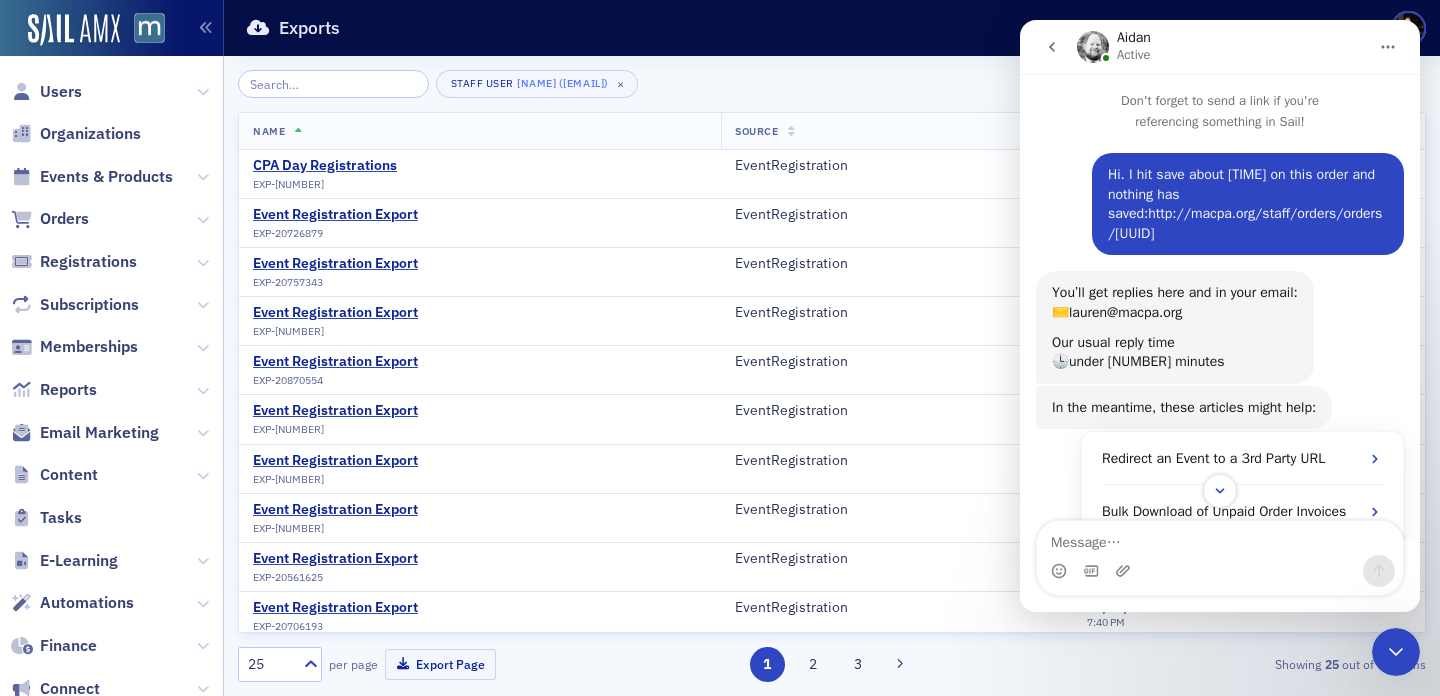 click on "http://macpa.org/staff/orders/orders/1f056f14-8bfd-6d1c-b6a8-f20eb1907c0d" at bounding box center [1245, 223] 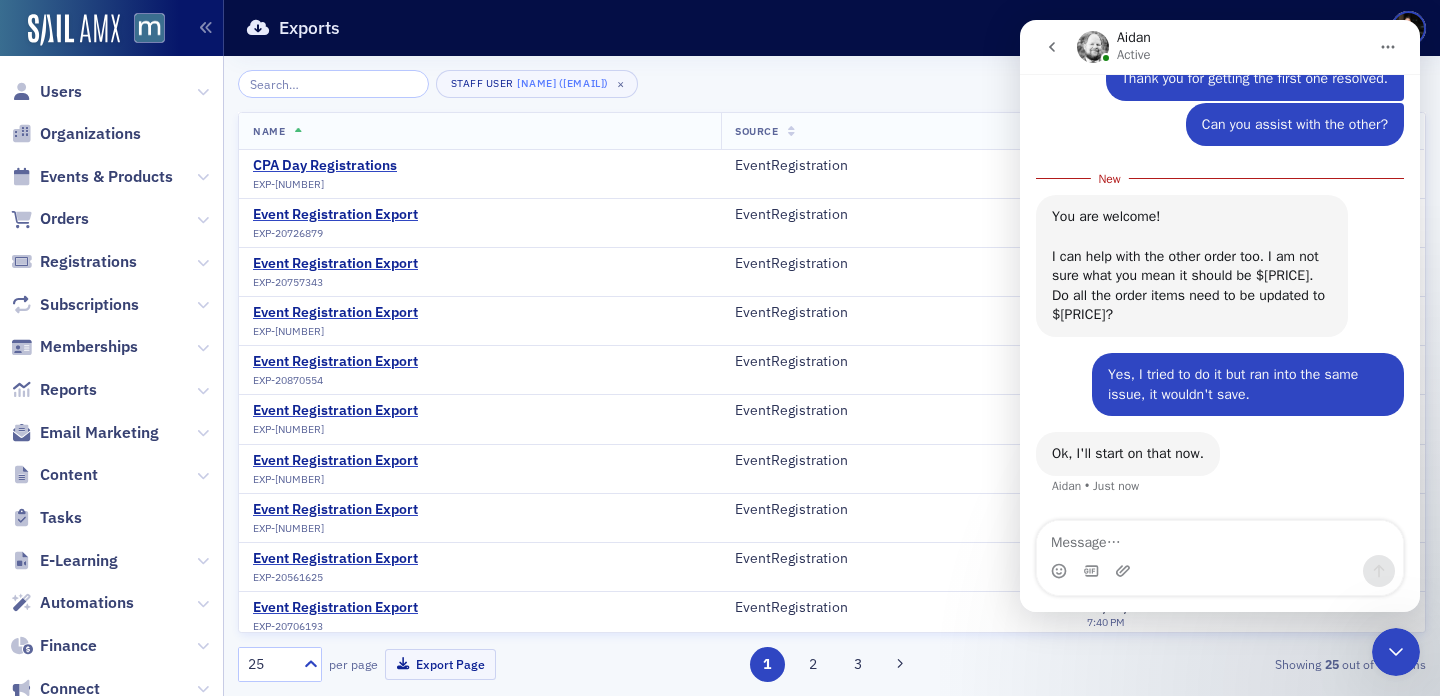 scroll, scrollTop: 2175, scrollLeft: 0, axis: vertical 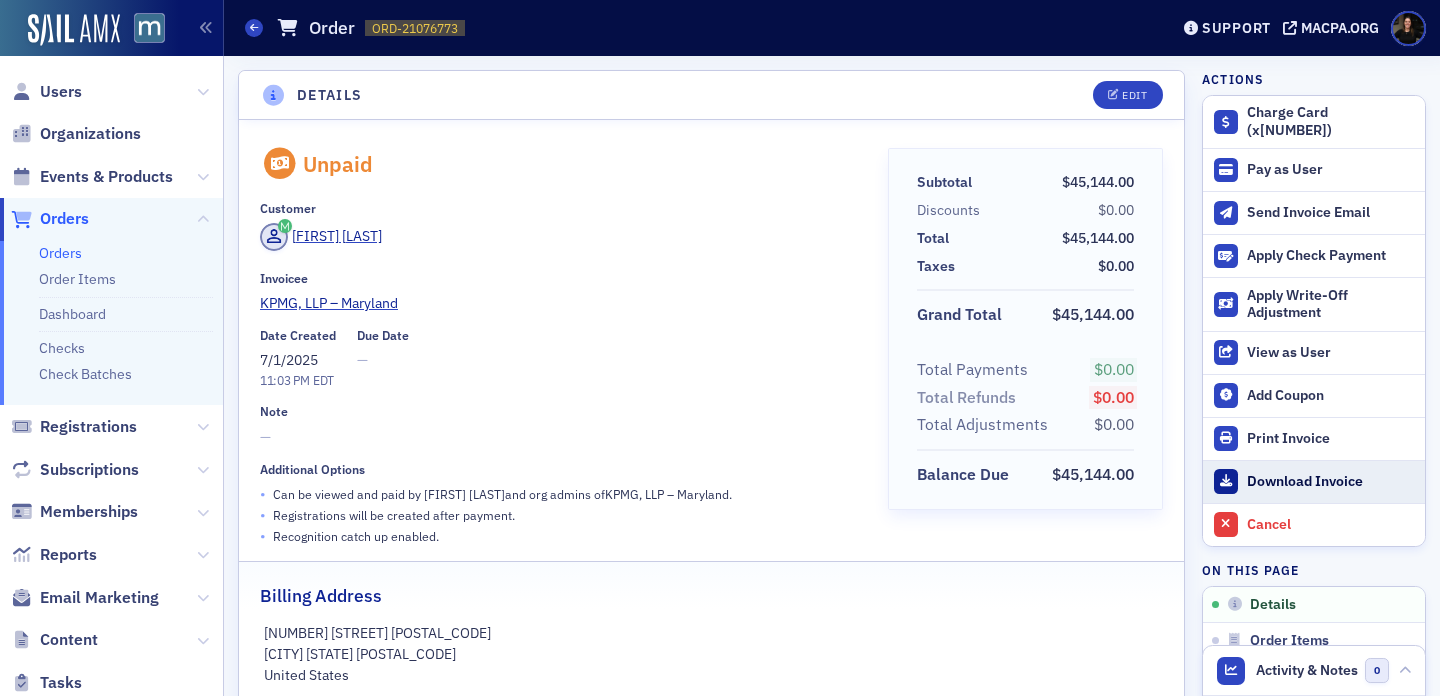 click on "Download Invoice" 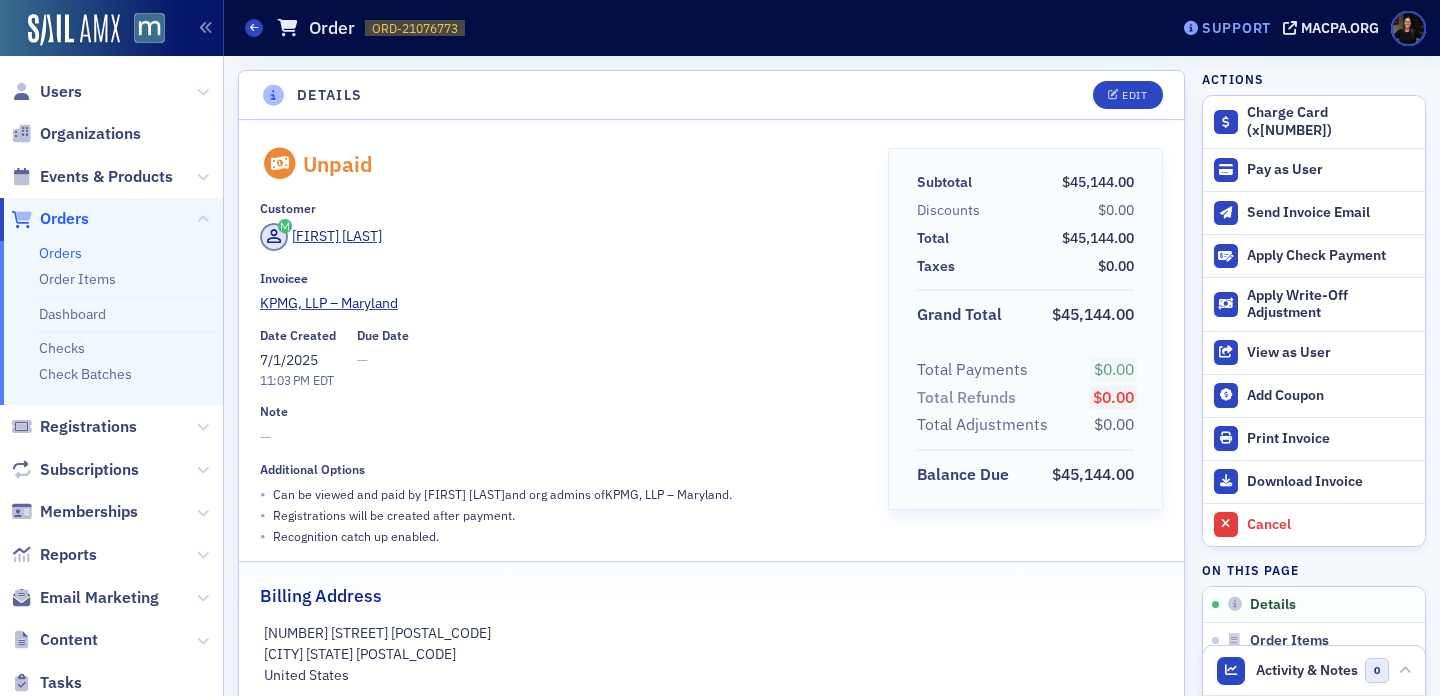 click on "Support" 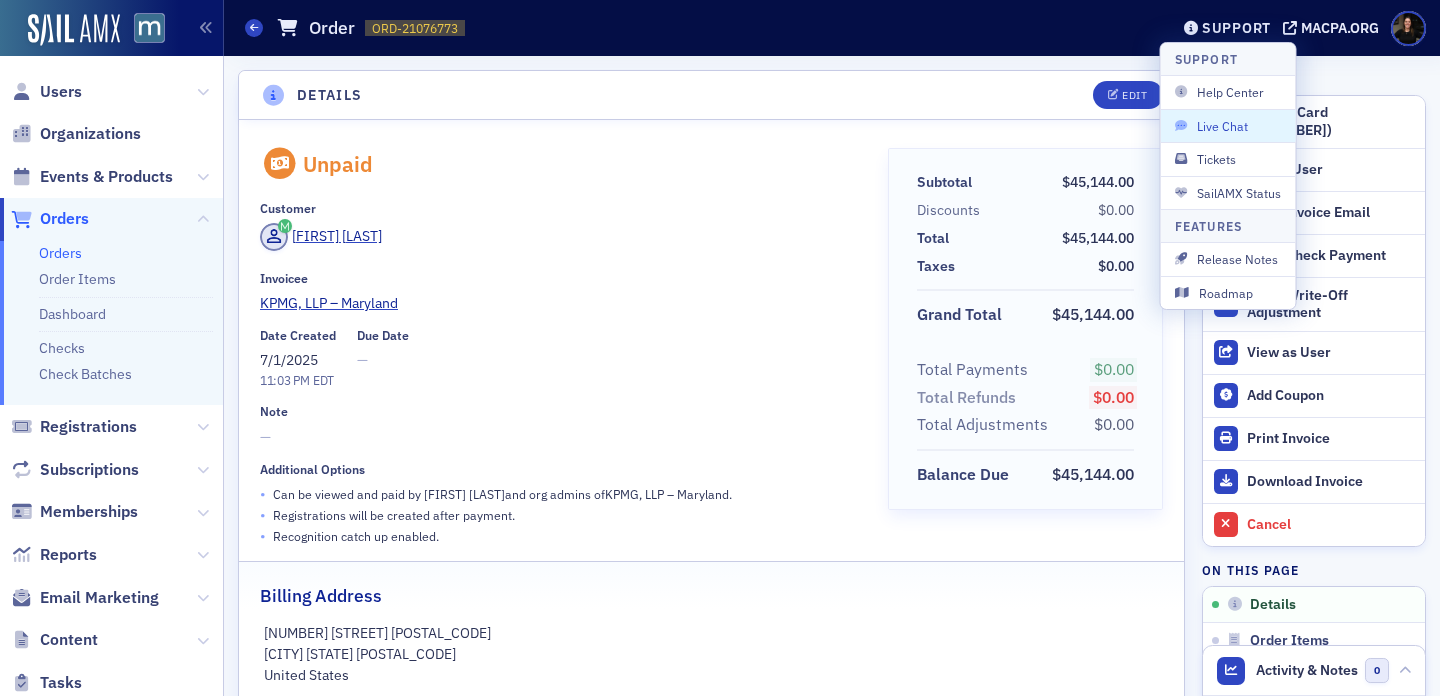 click on "Live Chat" at bounding box center [1228, 126] 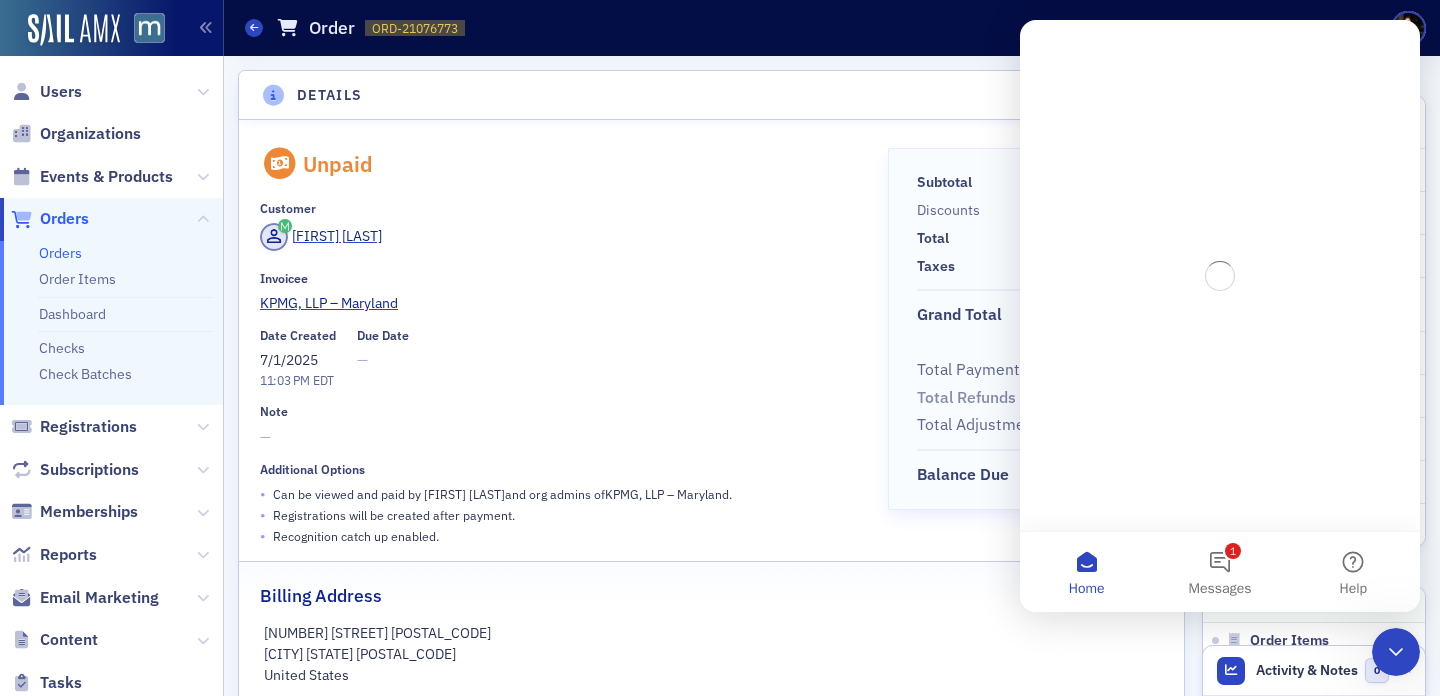 scroll, scrollTop: 0, scrollLeft: 0, axis: both 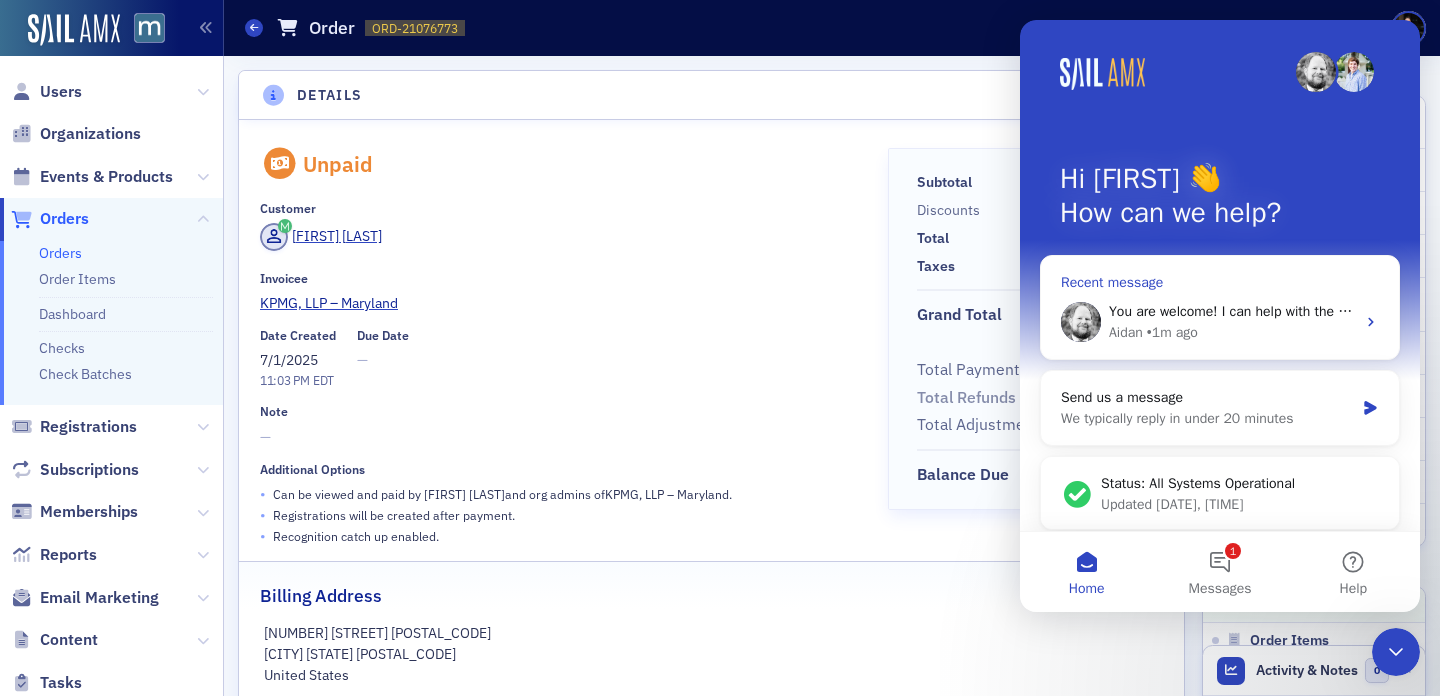click on "Aidan •  1m ago" at bounding box center (1232, 332) 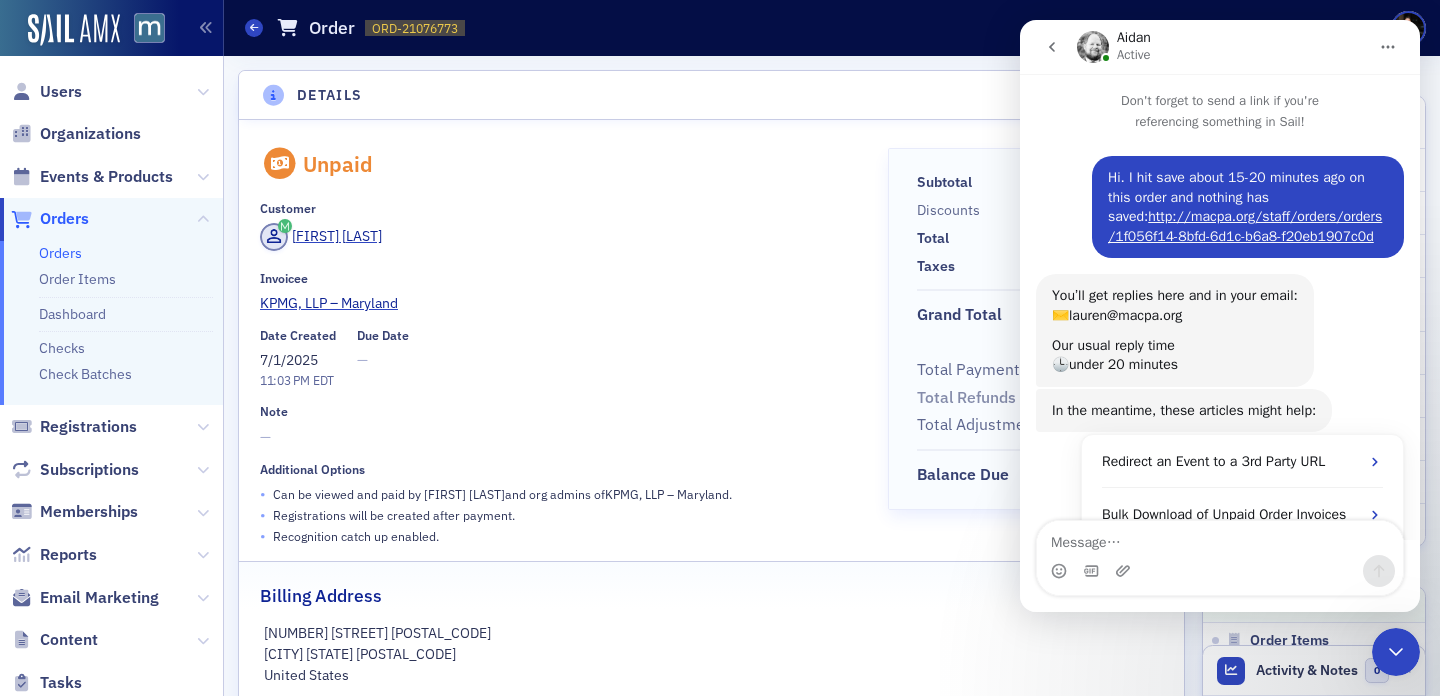 scroll, scrollTop: 3, scrollLeft: 0, axis: vertical 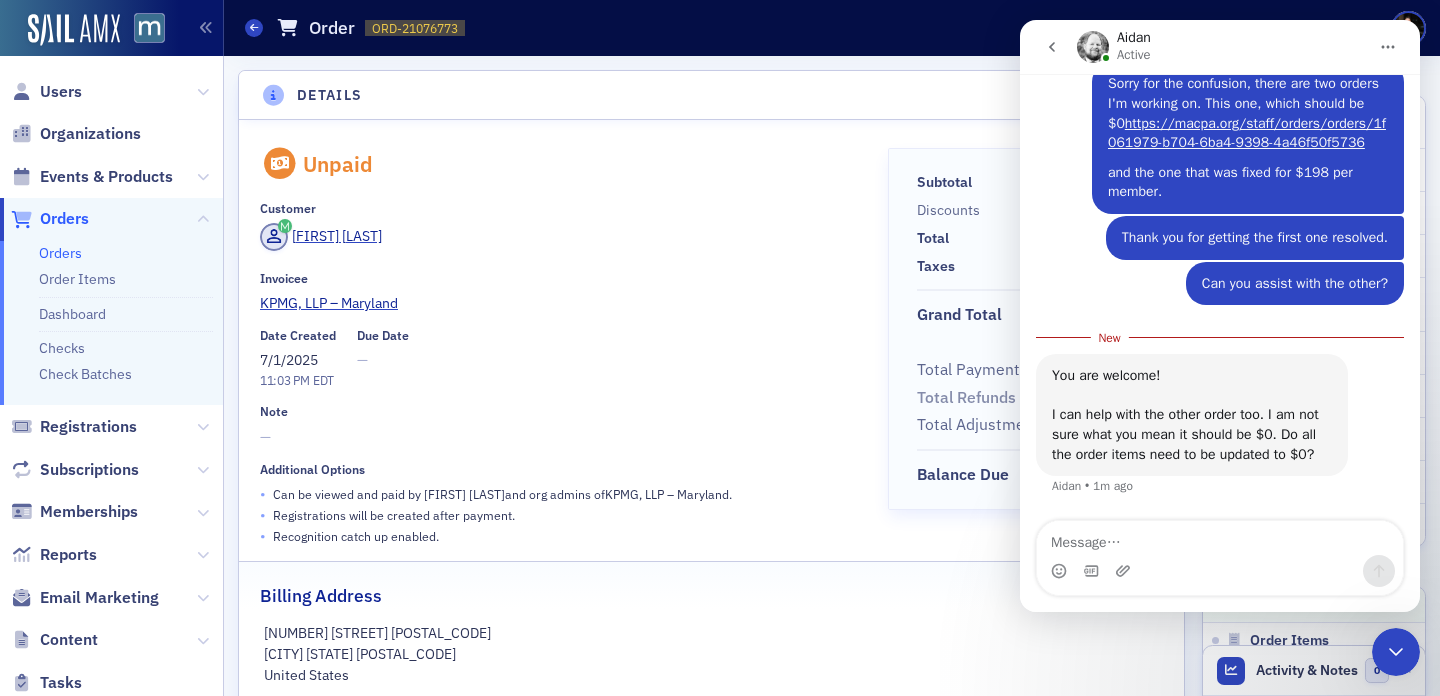 click at bounding box center (1220, 538) 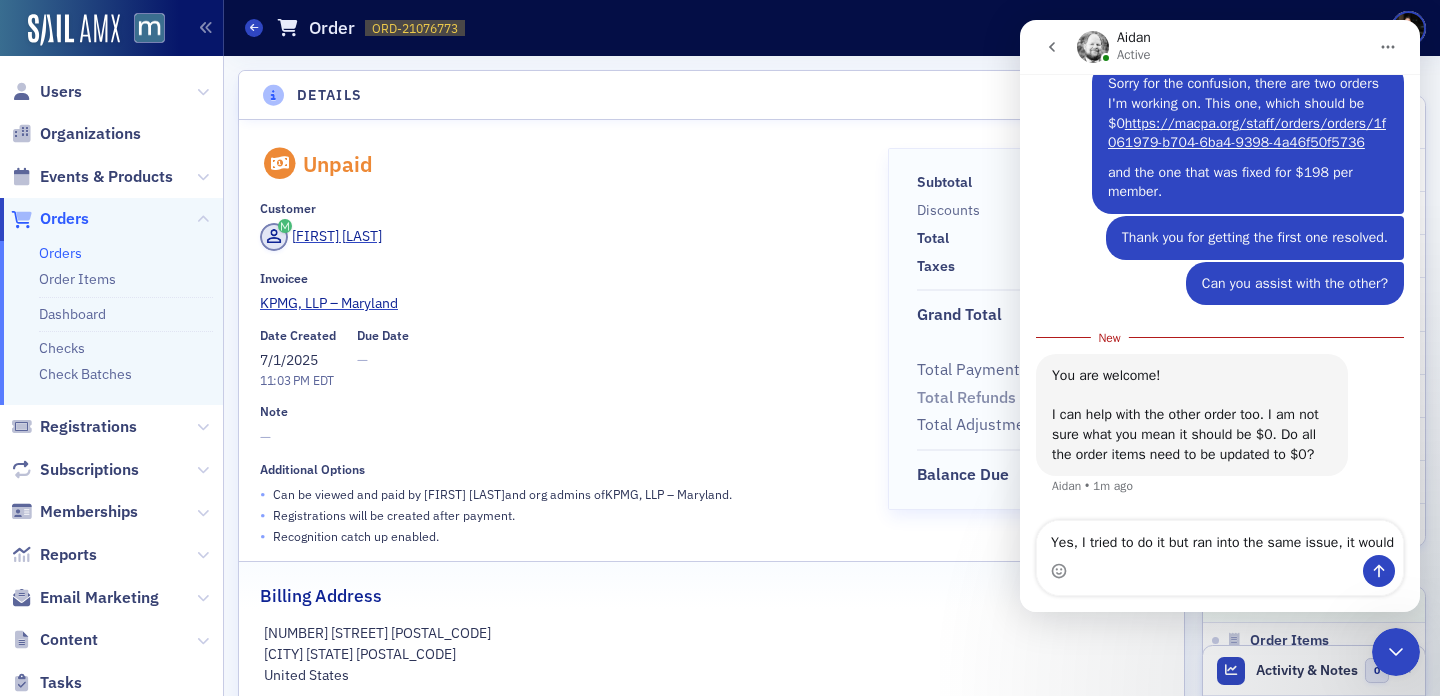 scroll, scrollTop: 2056, scrollLeft: 0, axis: vertical 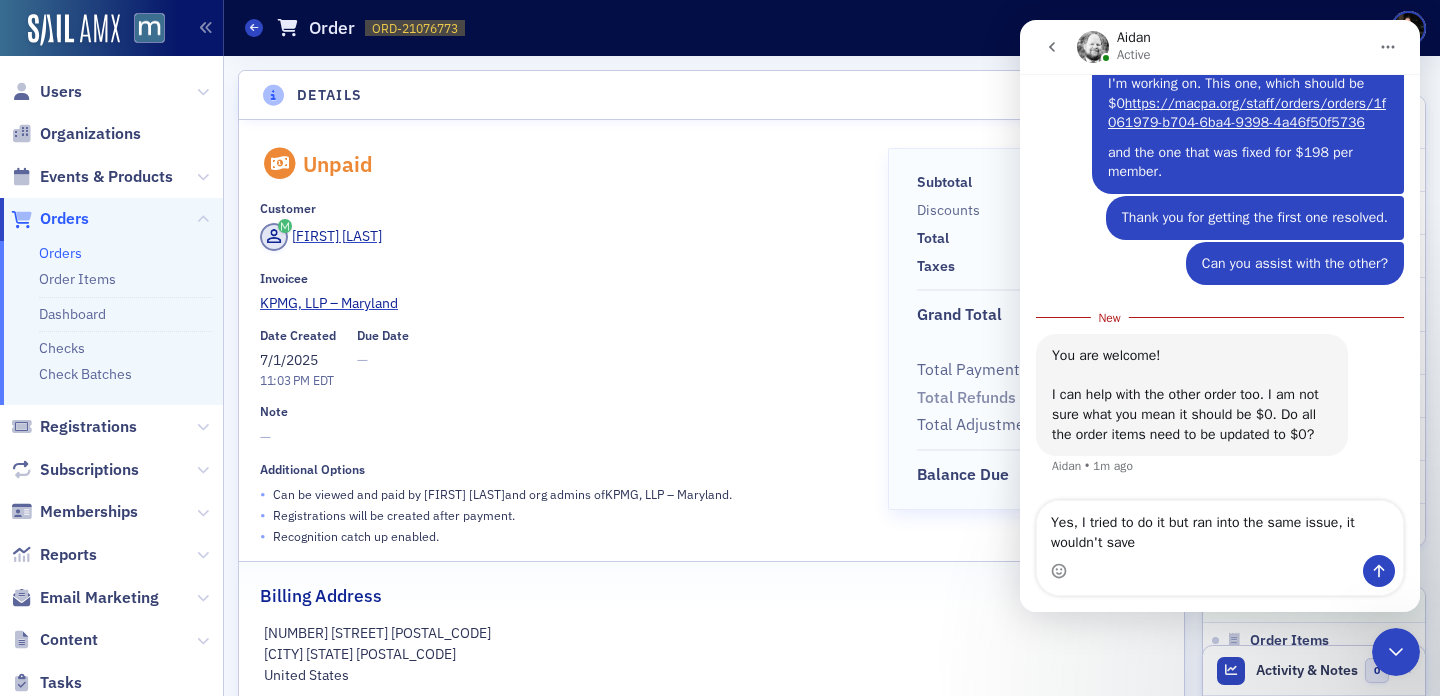 type on "Yes, I tried to do it but ran into the same issue, it wouldn't save." 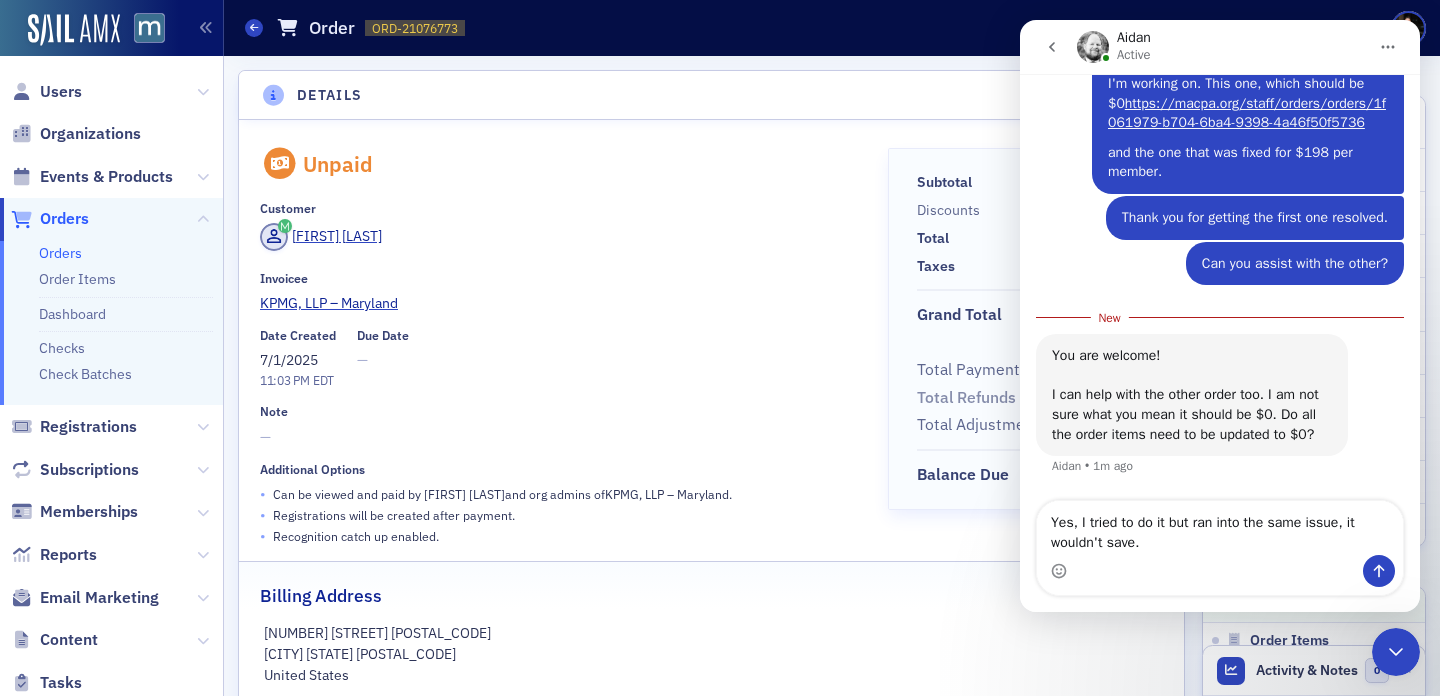 type 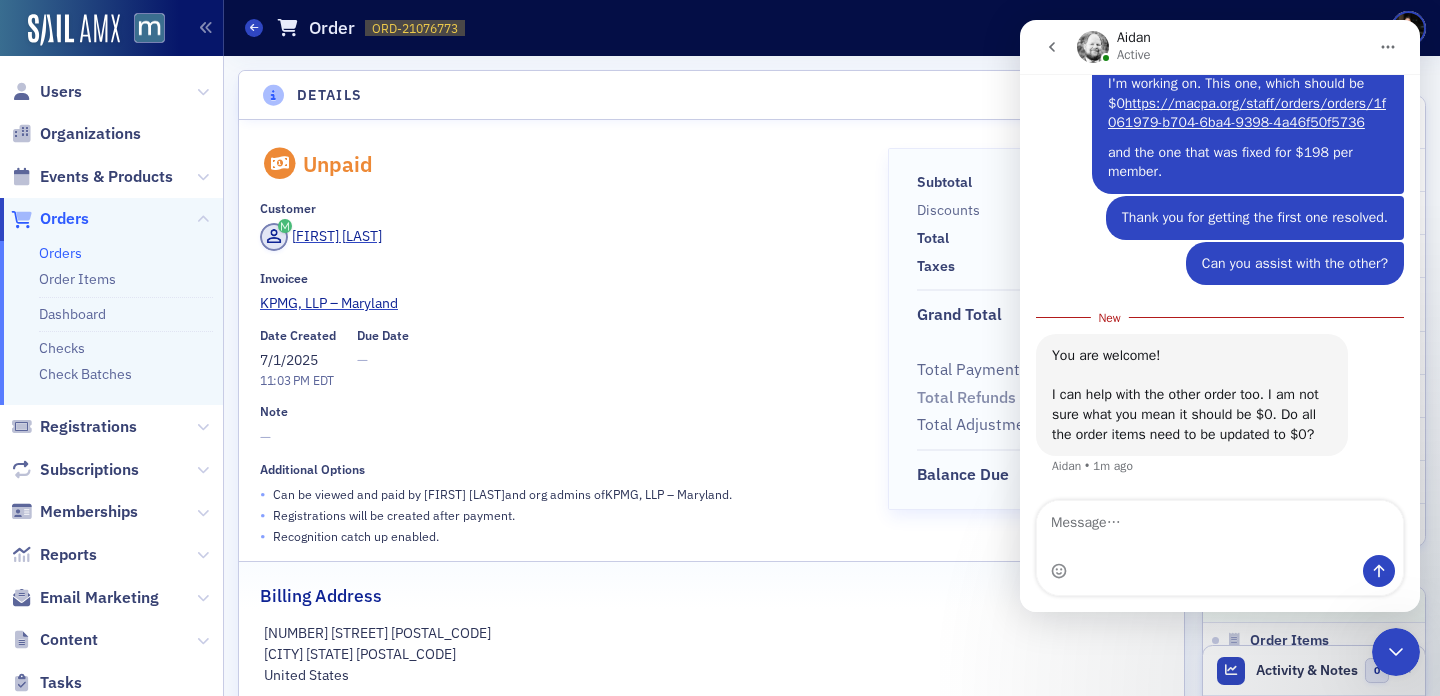 scroll, scrollTop: 2082, scrollLeft: 0, axis: vertical 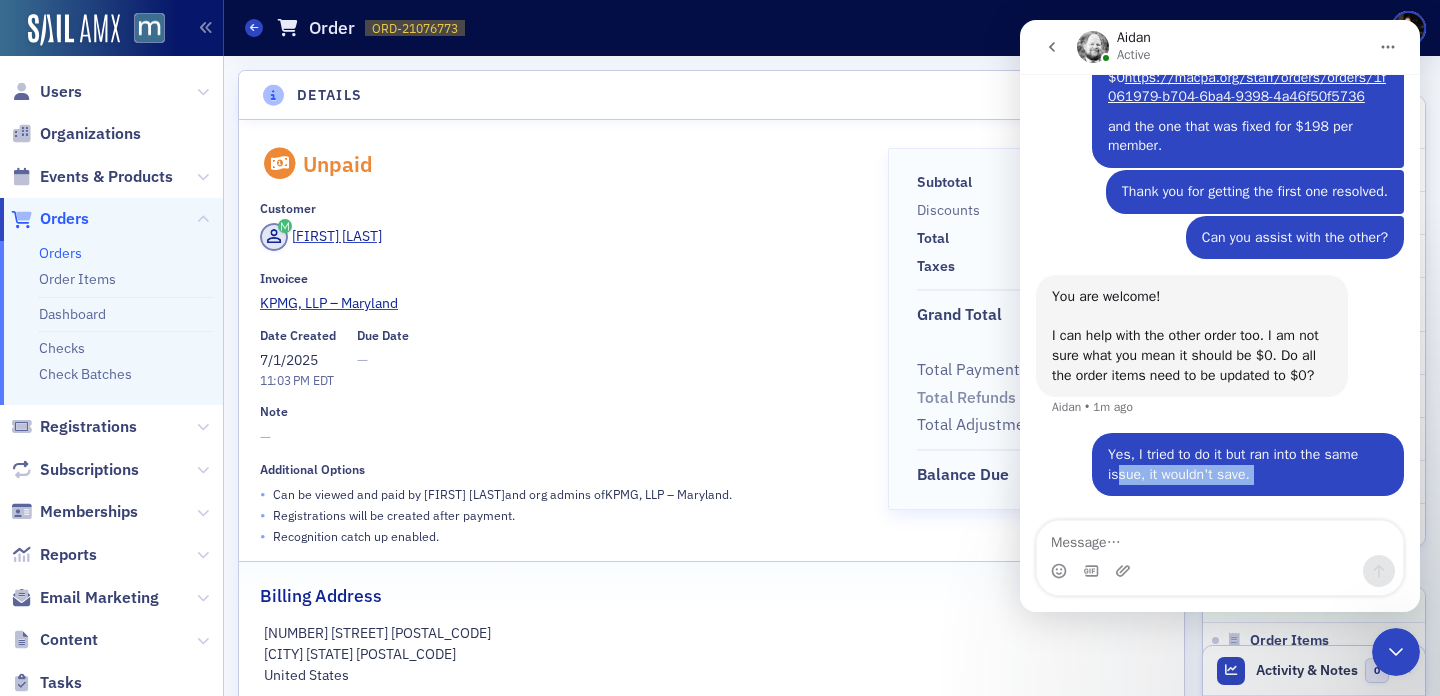 drag, startPoint x: 1120, startPoint y: 478, endPoint x: 1270, endPoint y: 511, distance: 153.58711 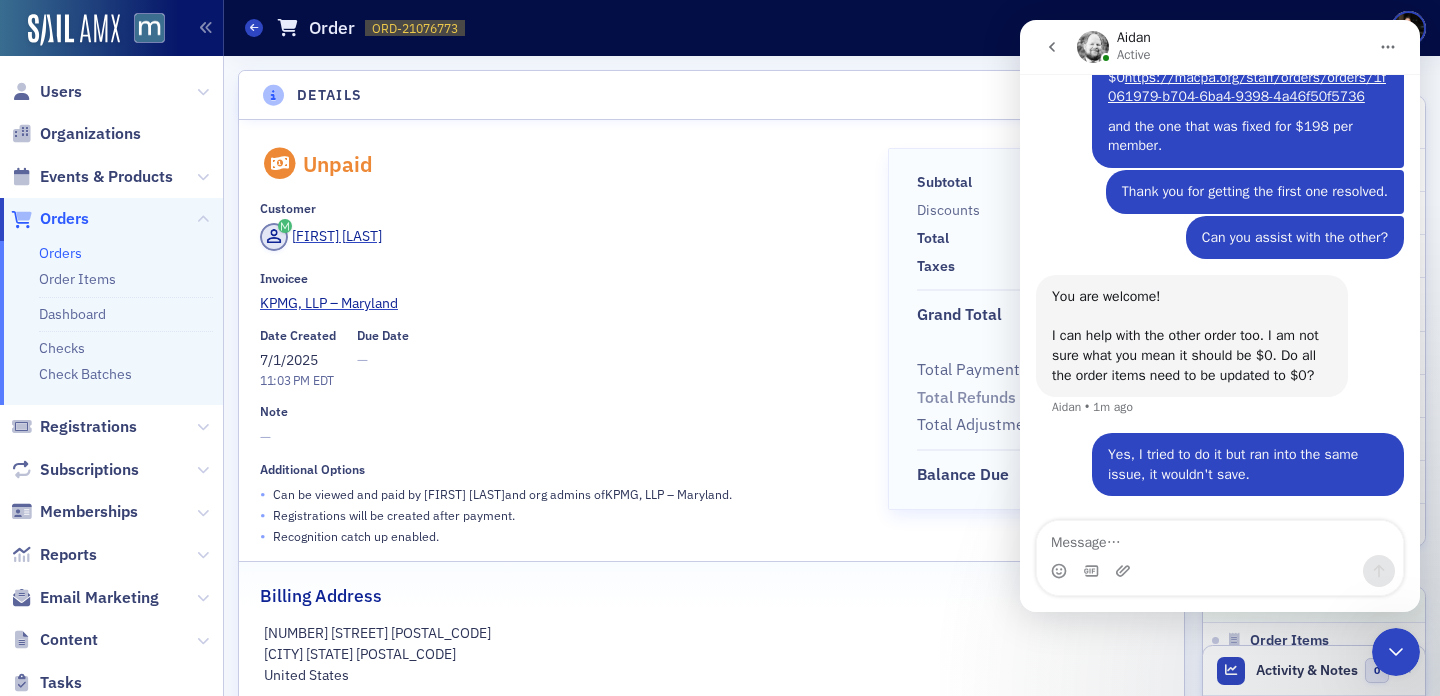click on "Cristian Flores" 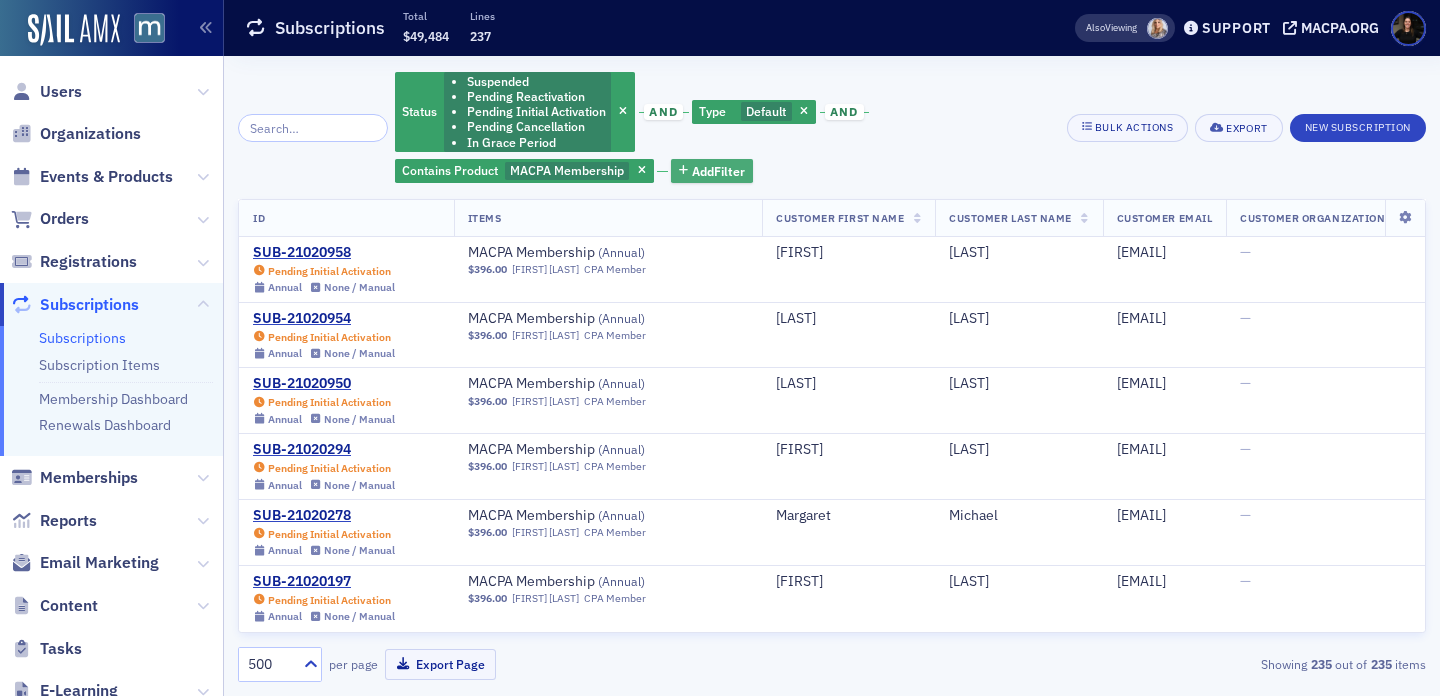 click on "Add  Filter" 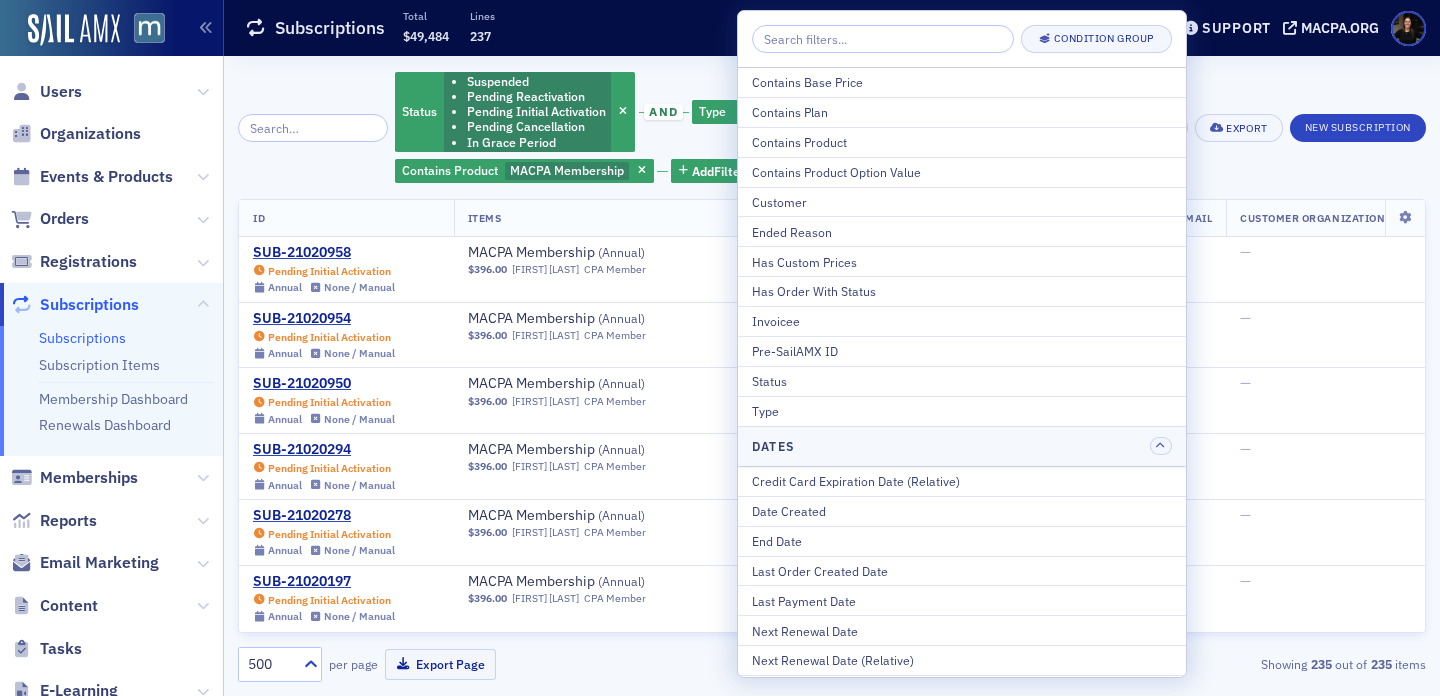 click on "Auto-Pay" at bounding box center [962, 790] 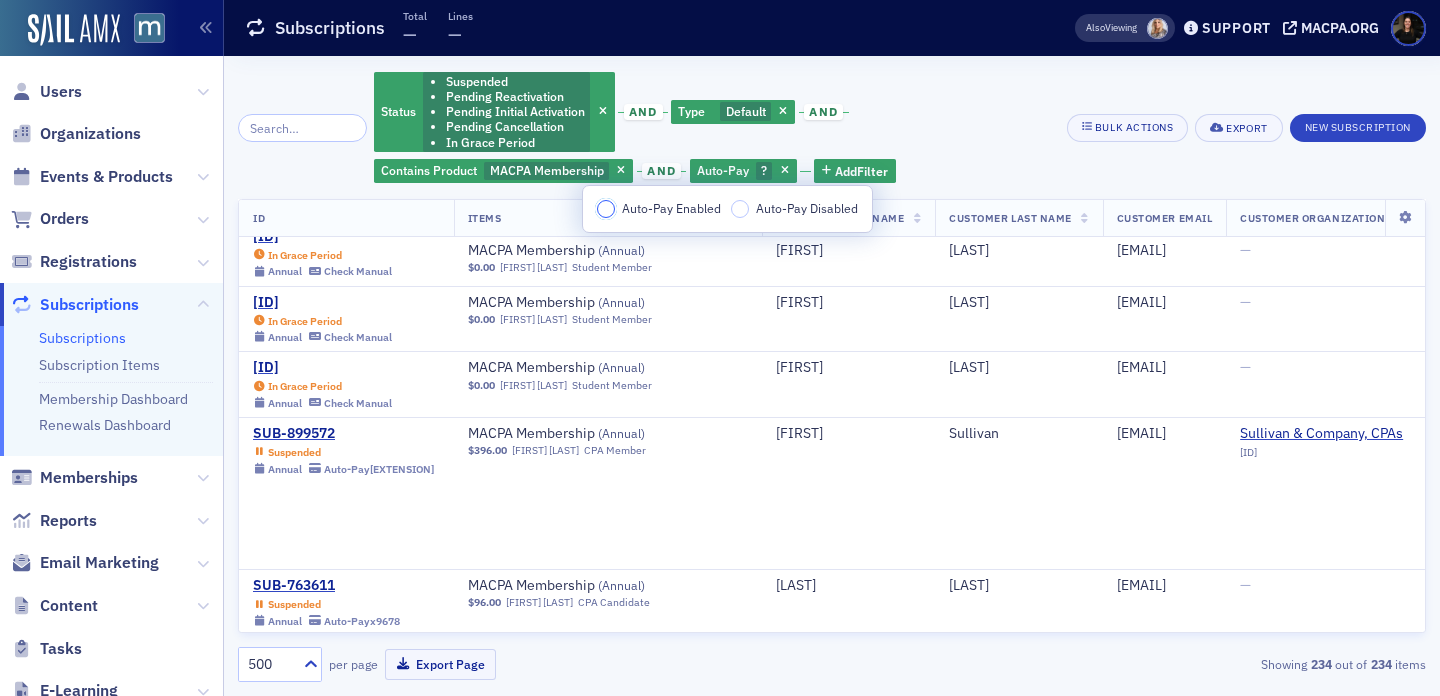 click on "Auto-Pay Enabled" at bounding box center [606, 209] 